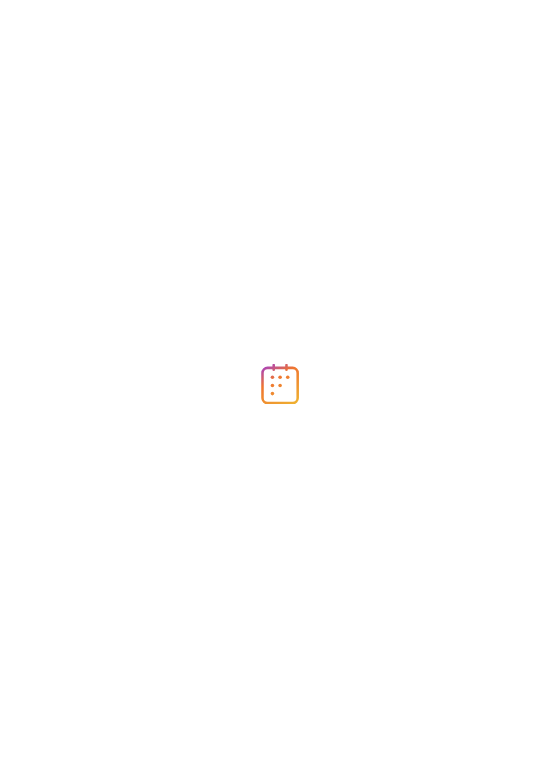 scroll, scrollTop: 0, scrollLeft: 0, axis: both 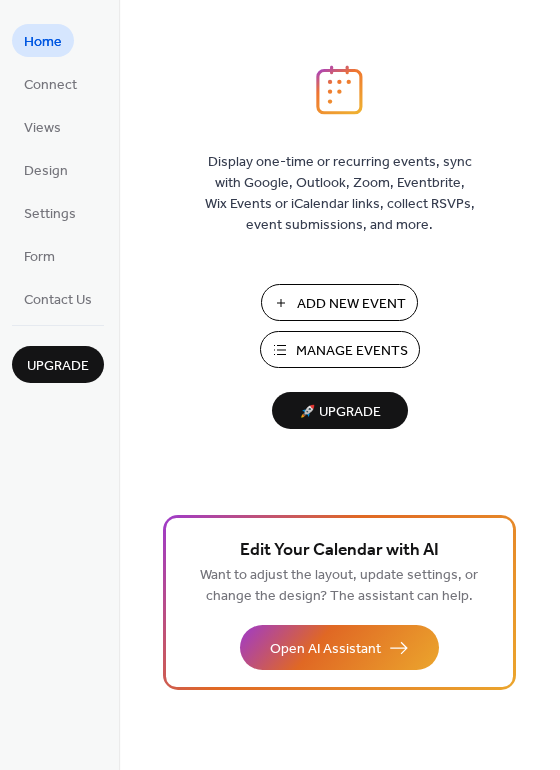click on "Add New Event" at bounding box center (351, 304) 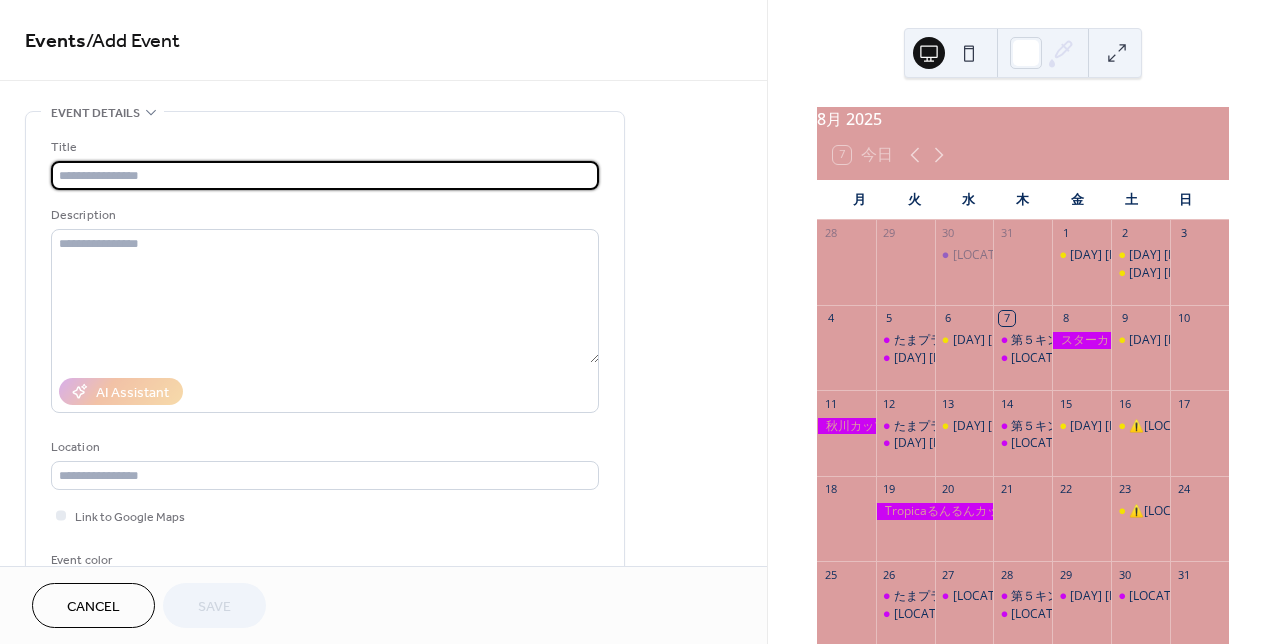 scroll, scrollTop: 0, scrollLeft: 0, axis: both 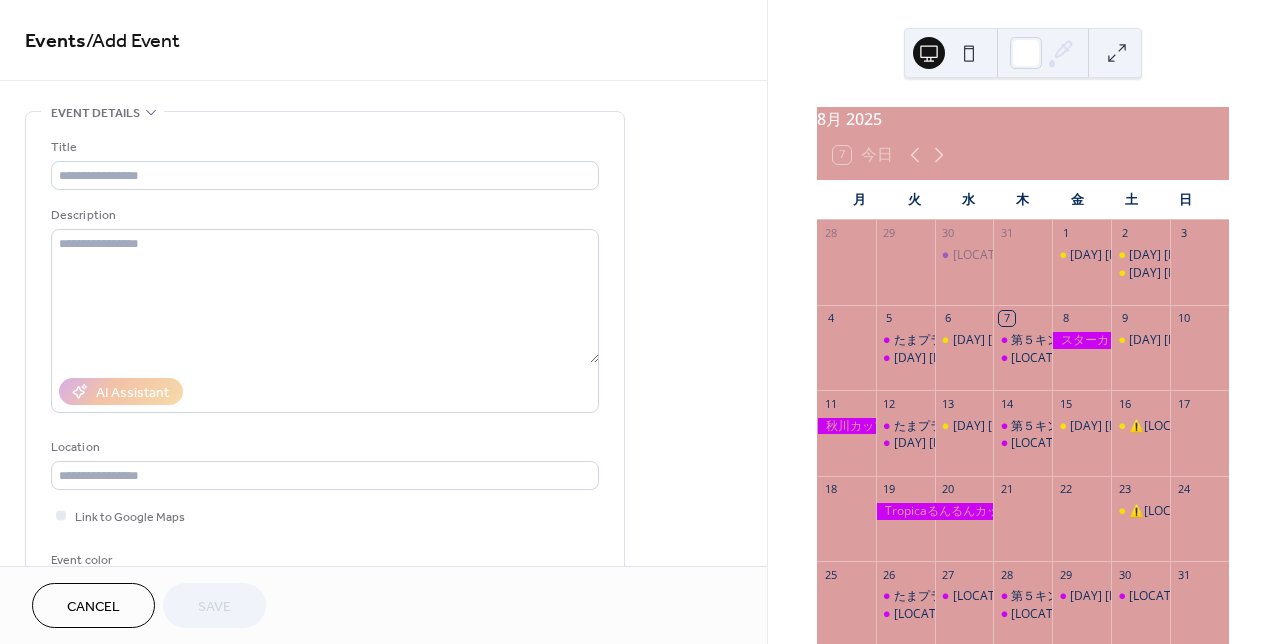 click on "Cancel" at bounding box center [93, 607] 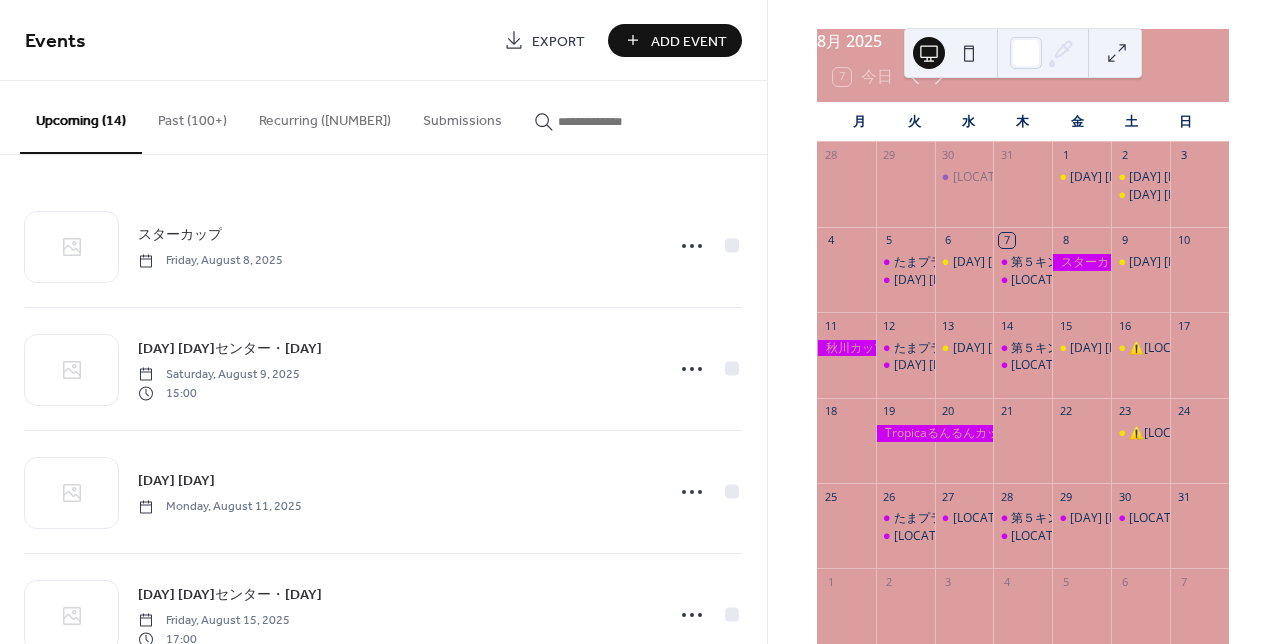 scroll, scrollTop: 80, scrollLeft: 0, axis: vertical 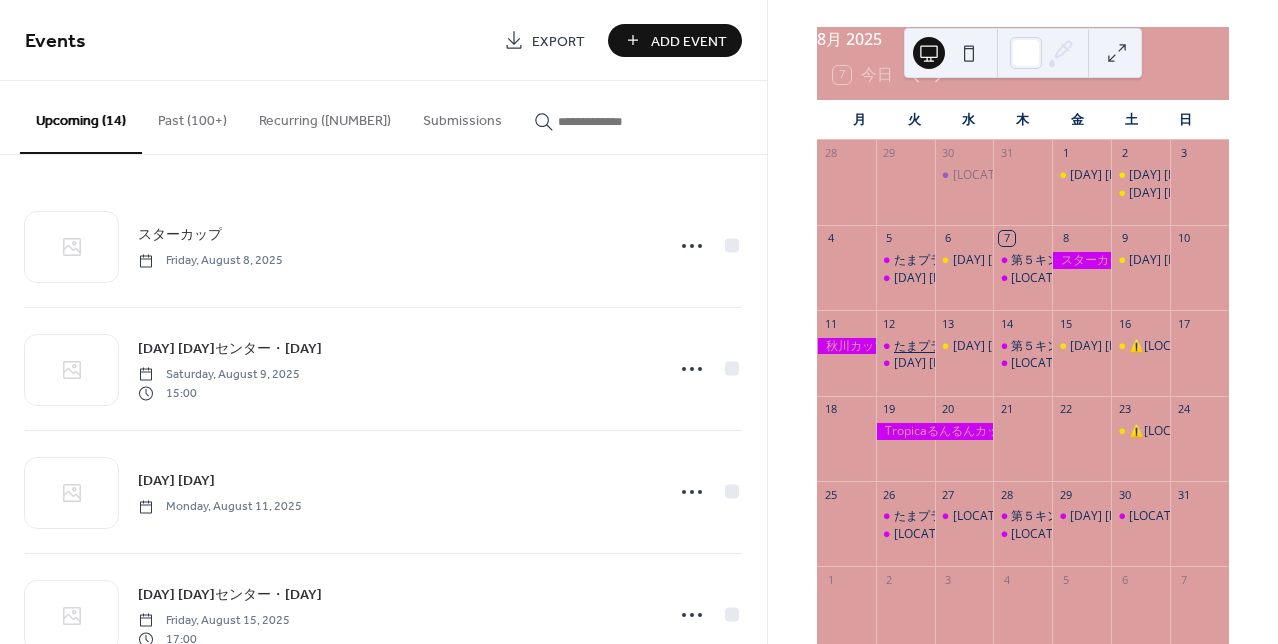 click on "たまプラーザYJビル" at bounding box center (947, 346) 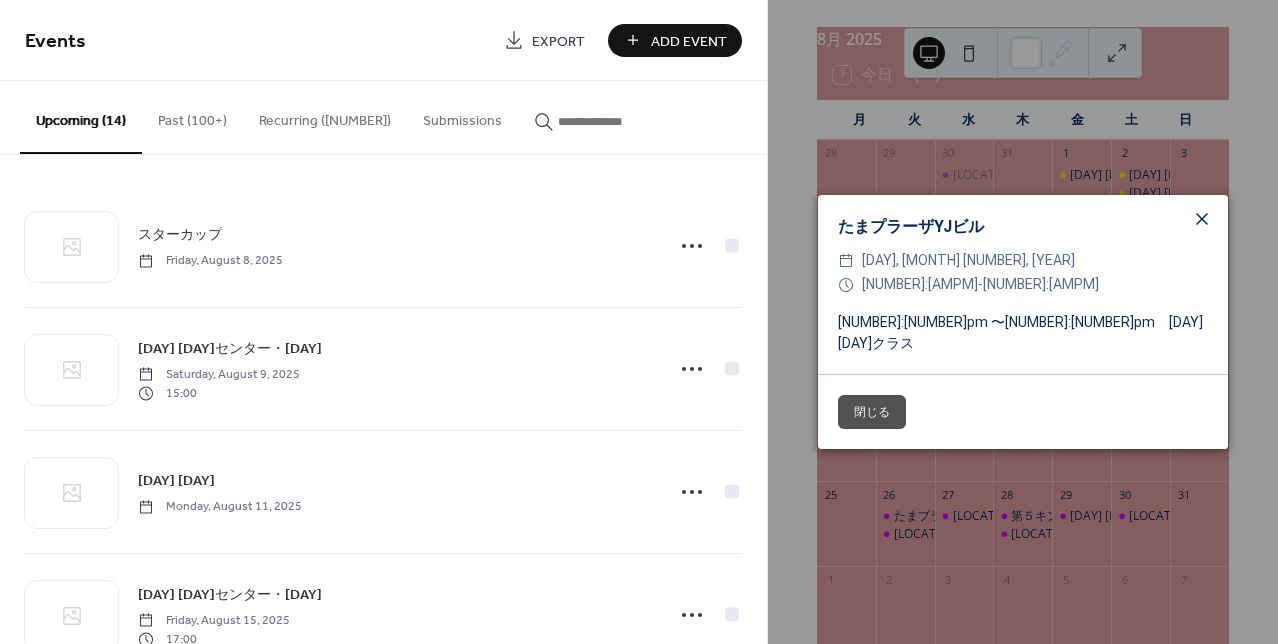 click 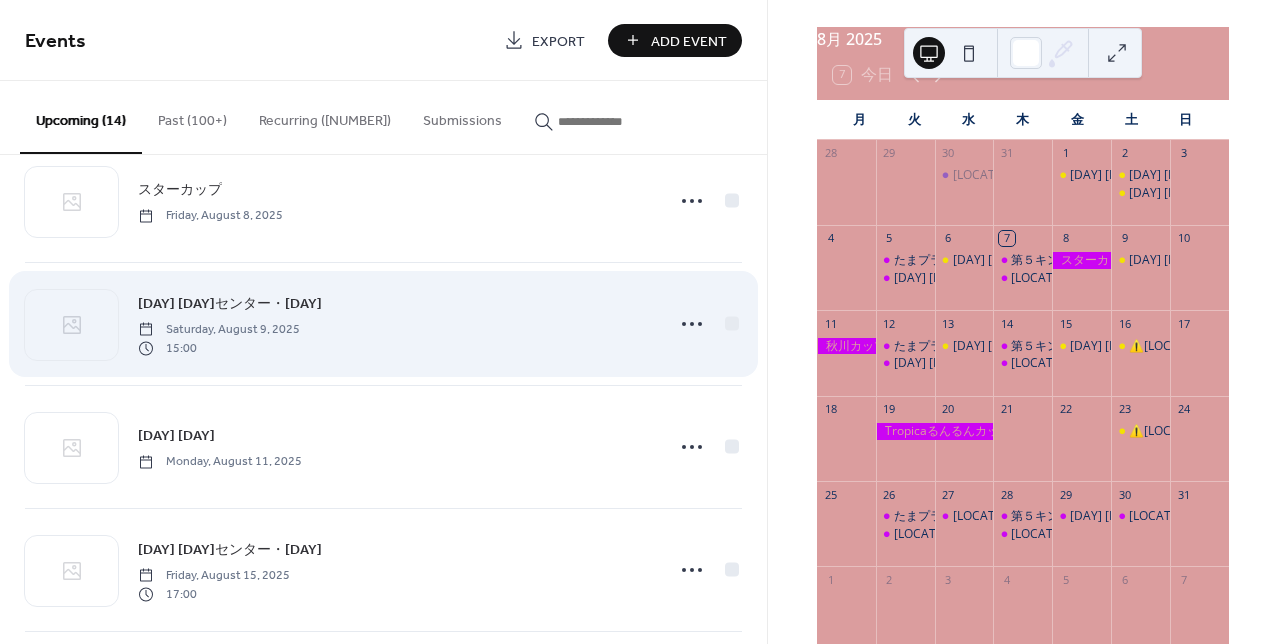 scroll, scrollTop: 43, scrollLeft: 0, axis: vertical 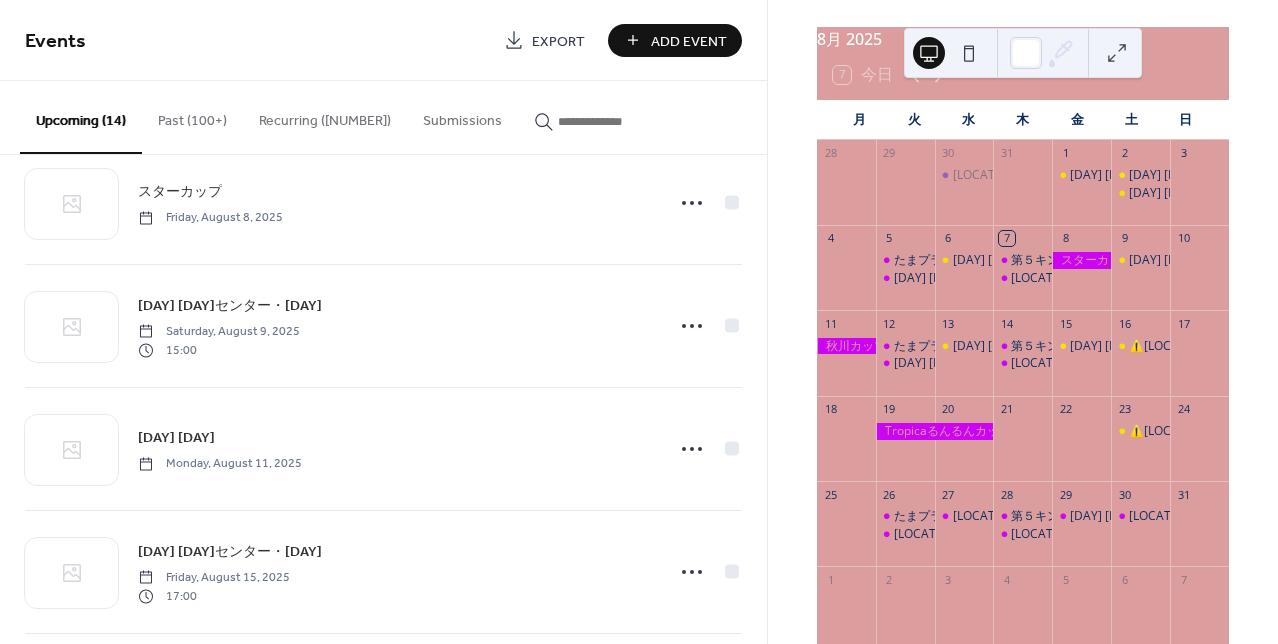 click on "Past (100+)" at bounding box center [192, 116] 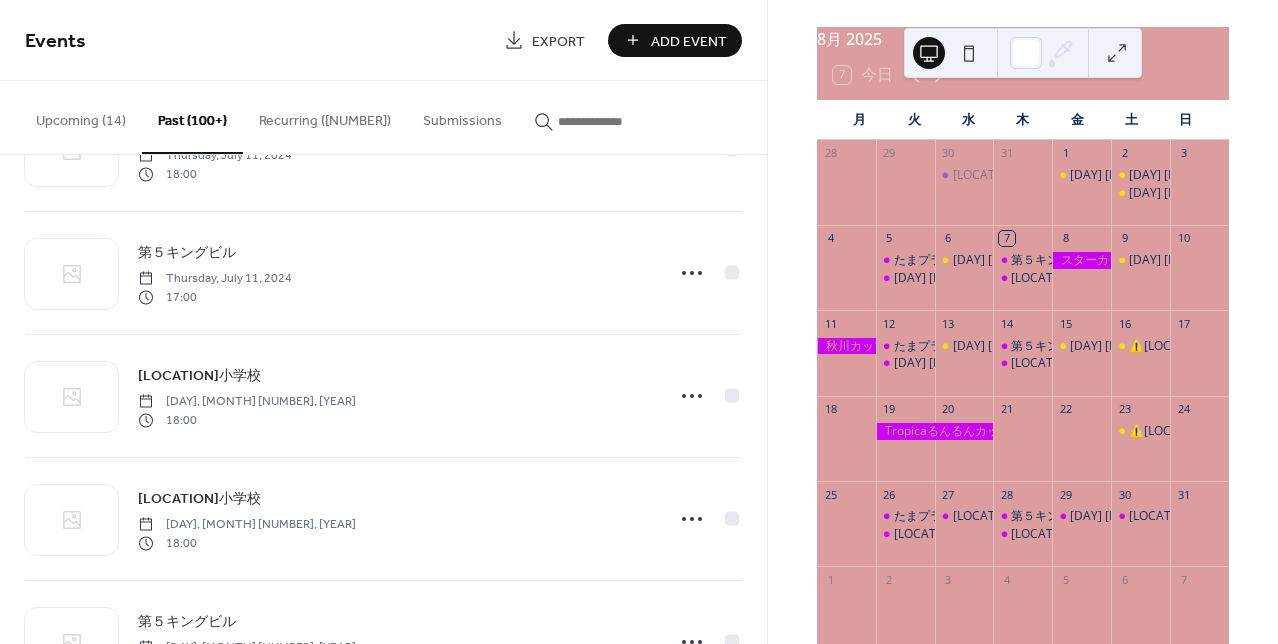 scroll, scrollTop: 15601, scrollLeft: 0, axis: vertical 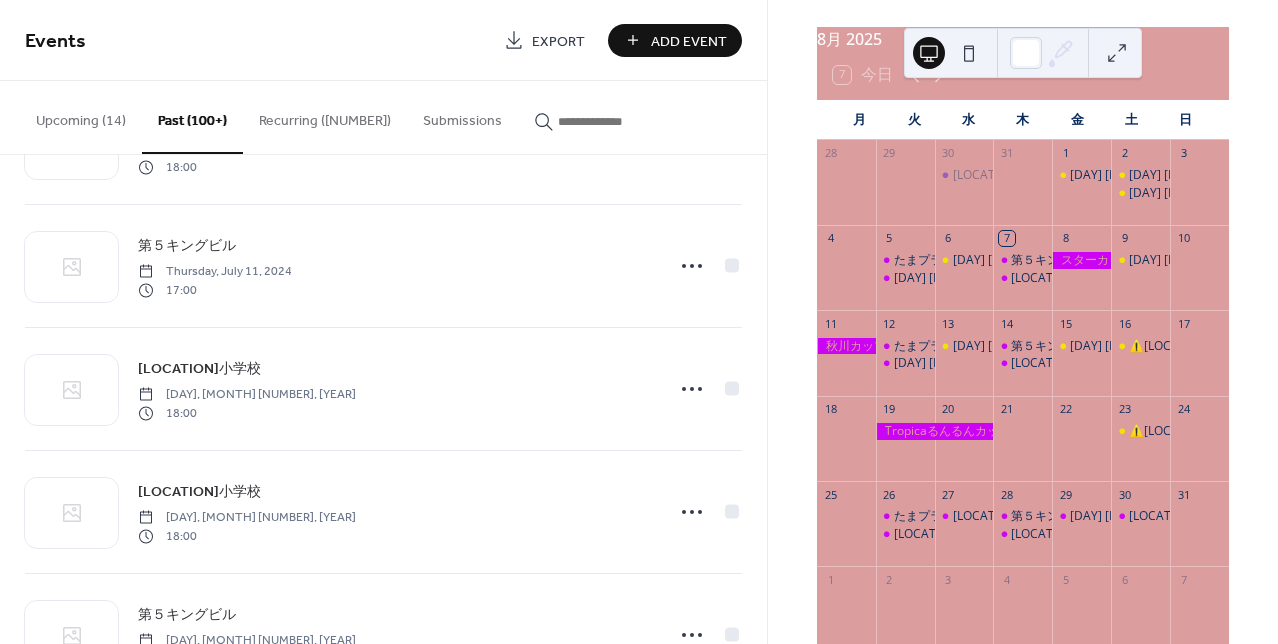 click on "Recurring ([NUMBER])" at bounding box center [325, 116] 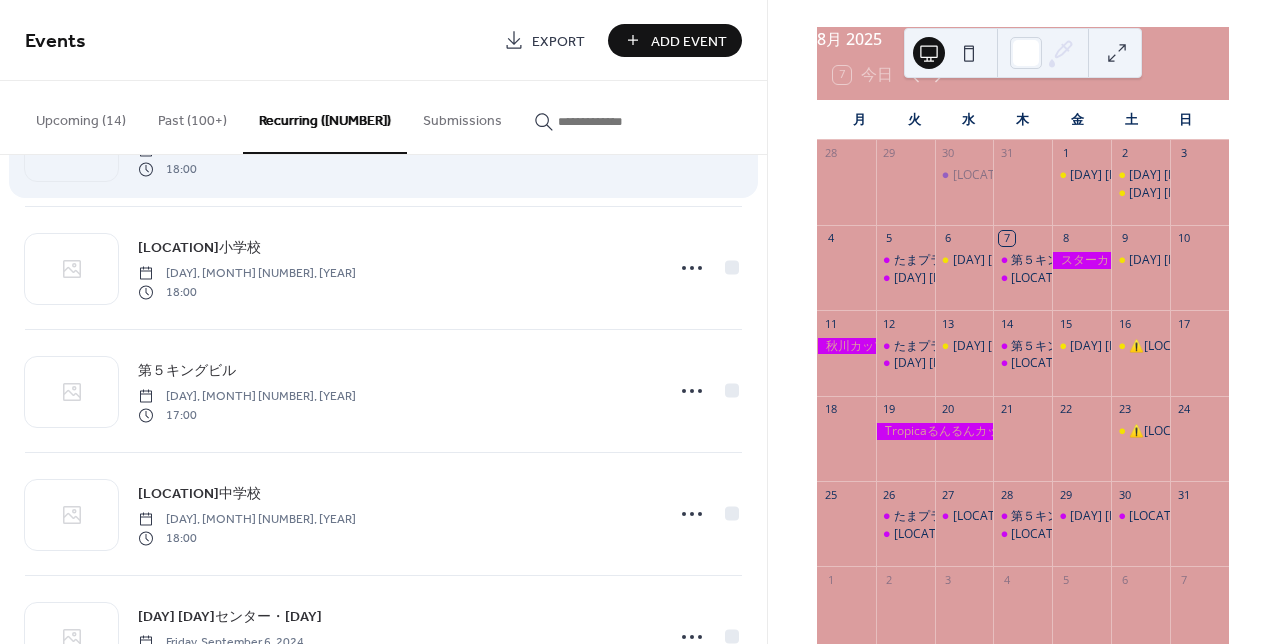 scroll, scrollTop: 102, scrollLeft: 0, axis: vertical 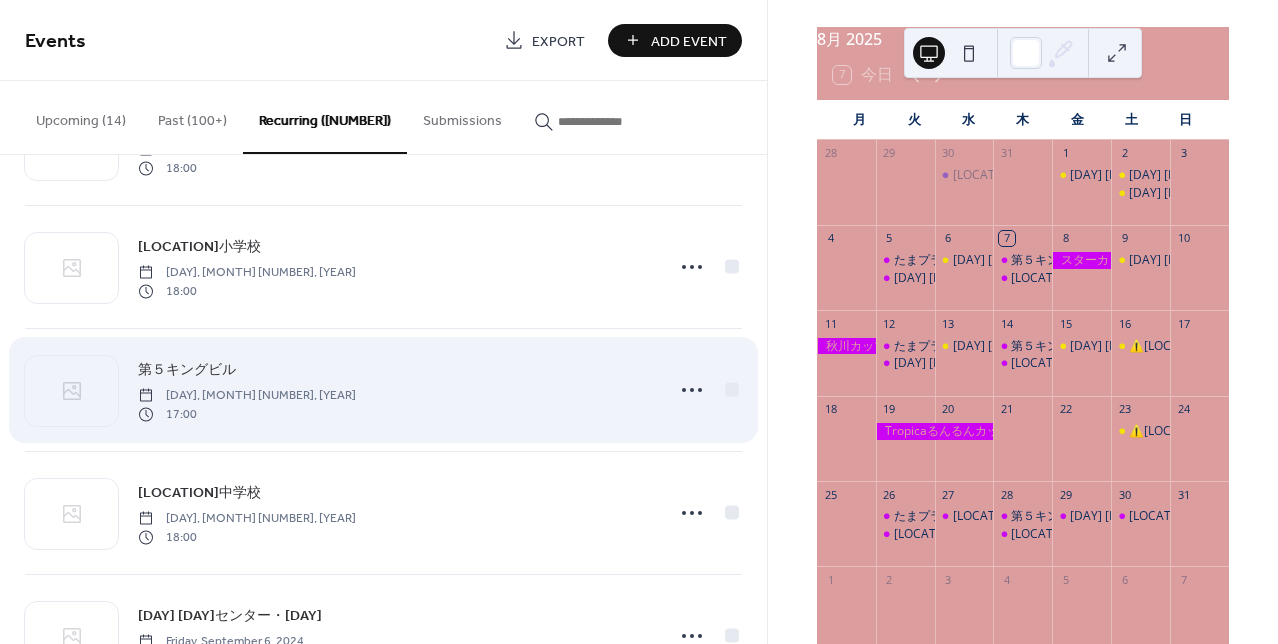 click on "第５キングビル" at bounding box center (187, 370) 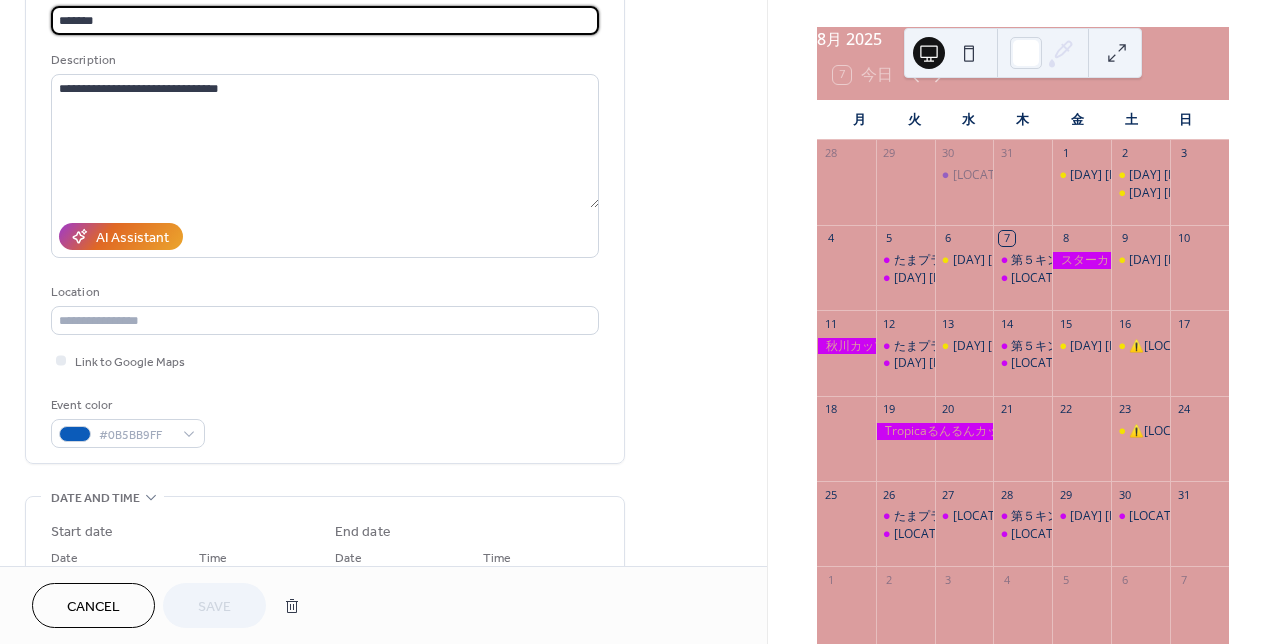 scroll, scrollTop: 179, scrollLeft: 0, axis: vertical 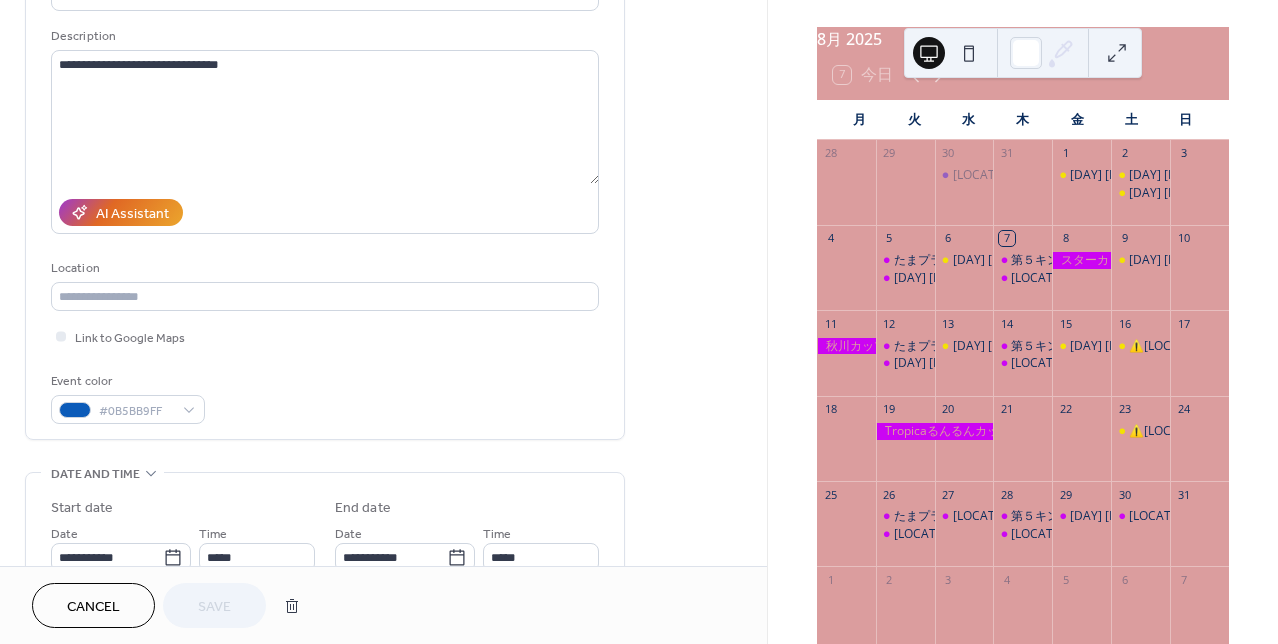 click on "Cancel" at bounding box center (93, 607) 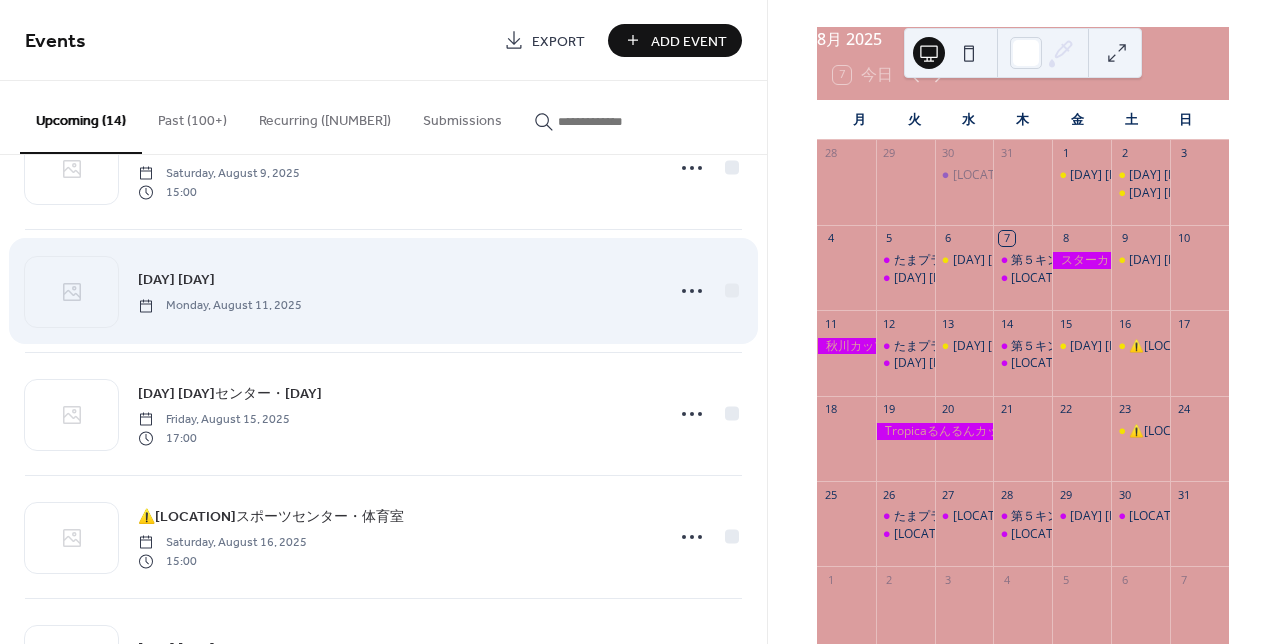 scroll, scrollTop: 176, scrollLeft: 0, axis: vertical 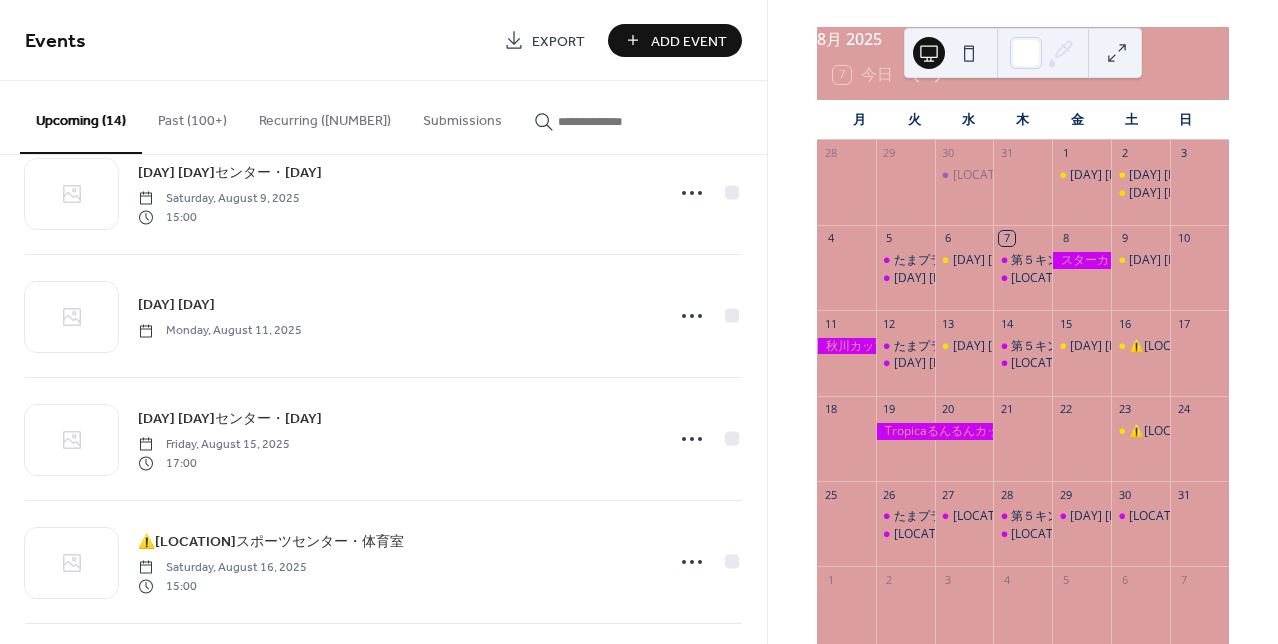 click on "Past (100+)" at bounding box center (192, 116) 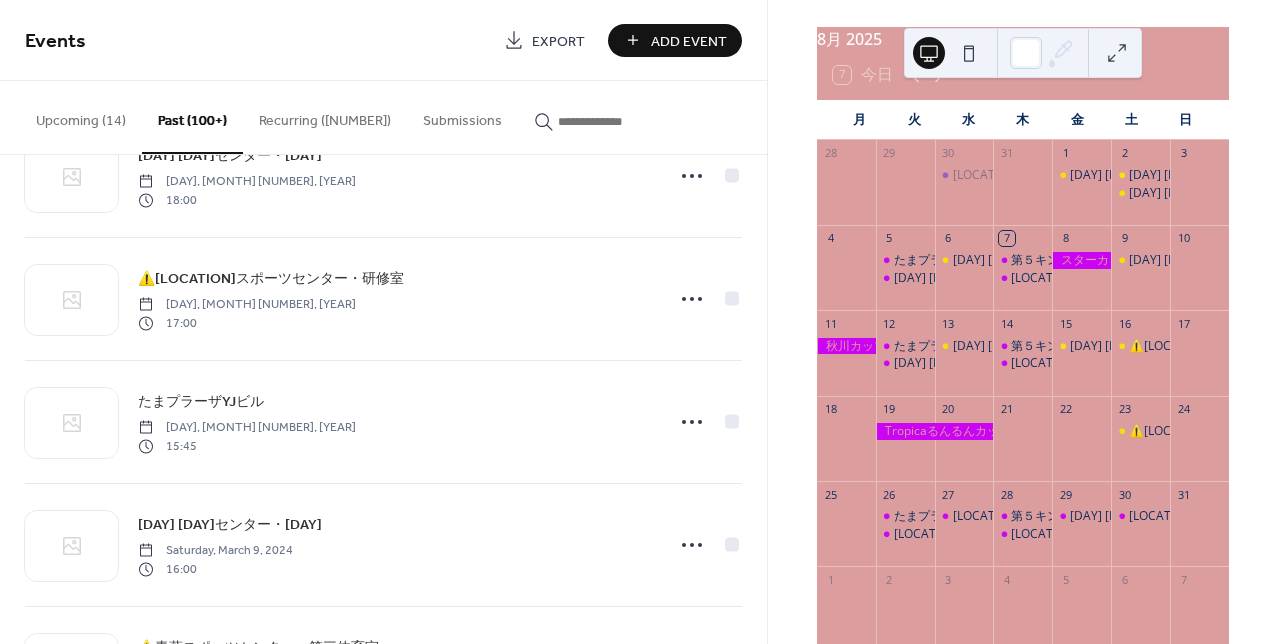 scroll, scrollTop: 26027, scrollLeft: 0, axis: vertical 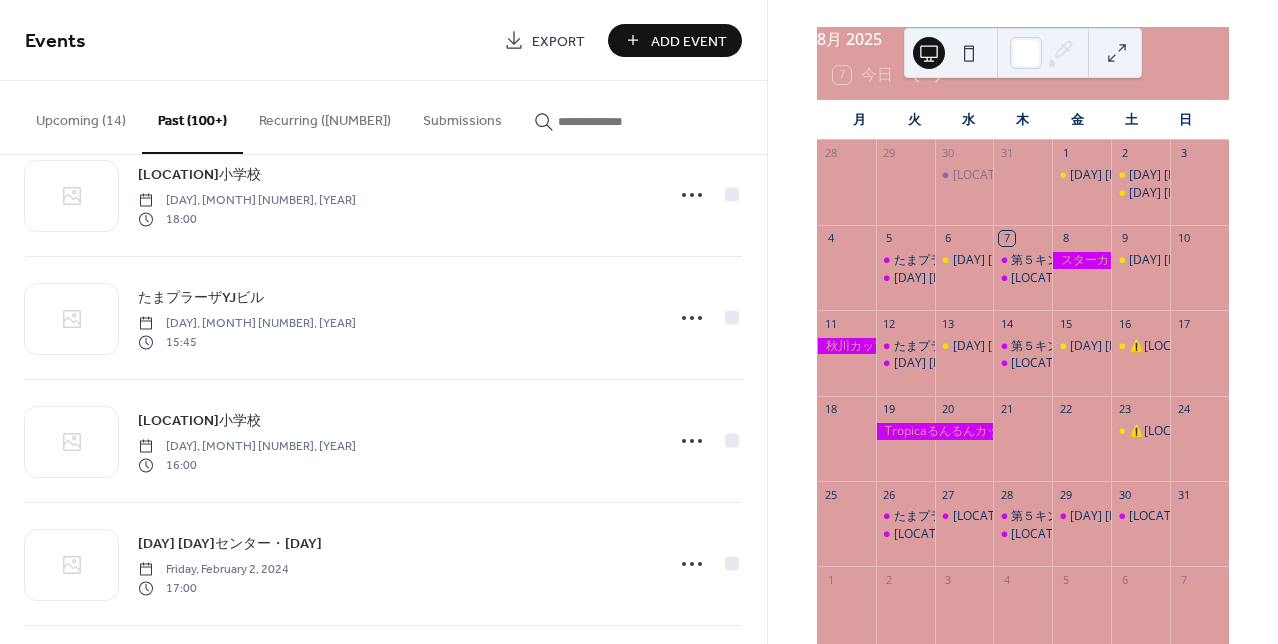click on "Upcoming (14)" at bounding box center [81, 116] 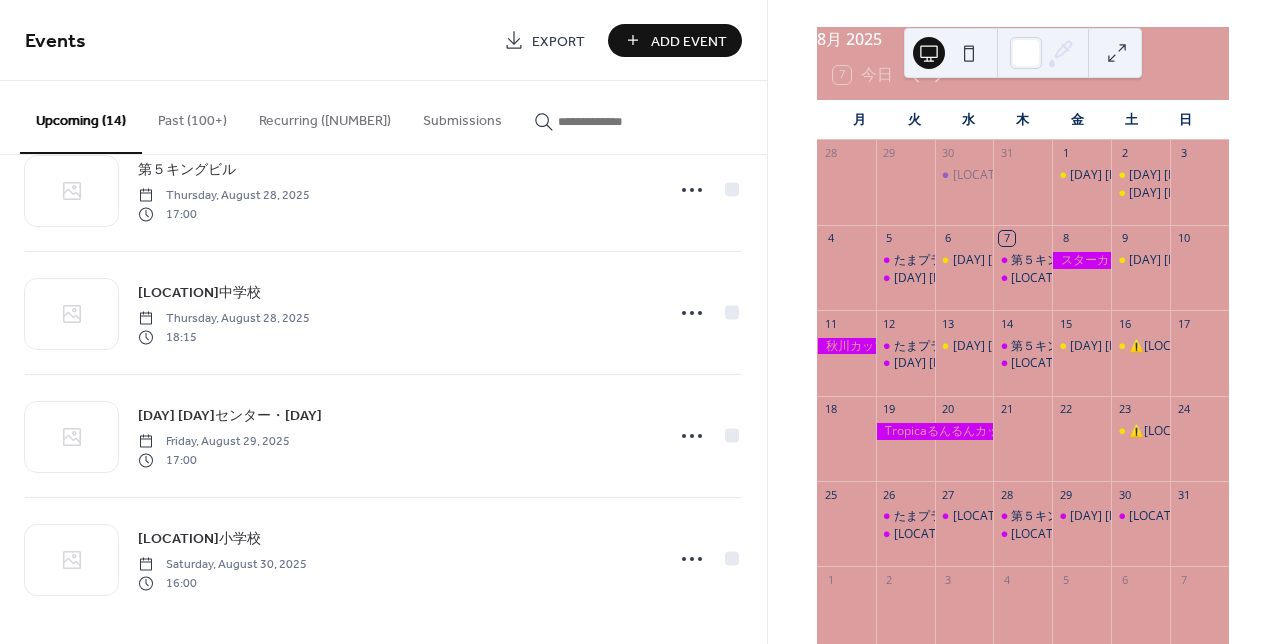 scroll, scrollTop: 1292, scrollLeft: 0, axis: vertical 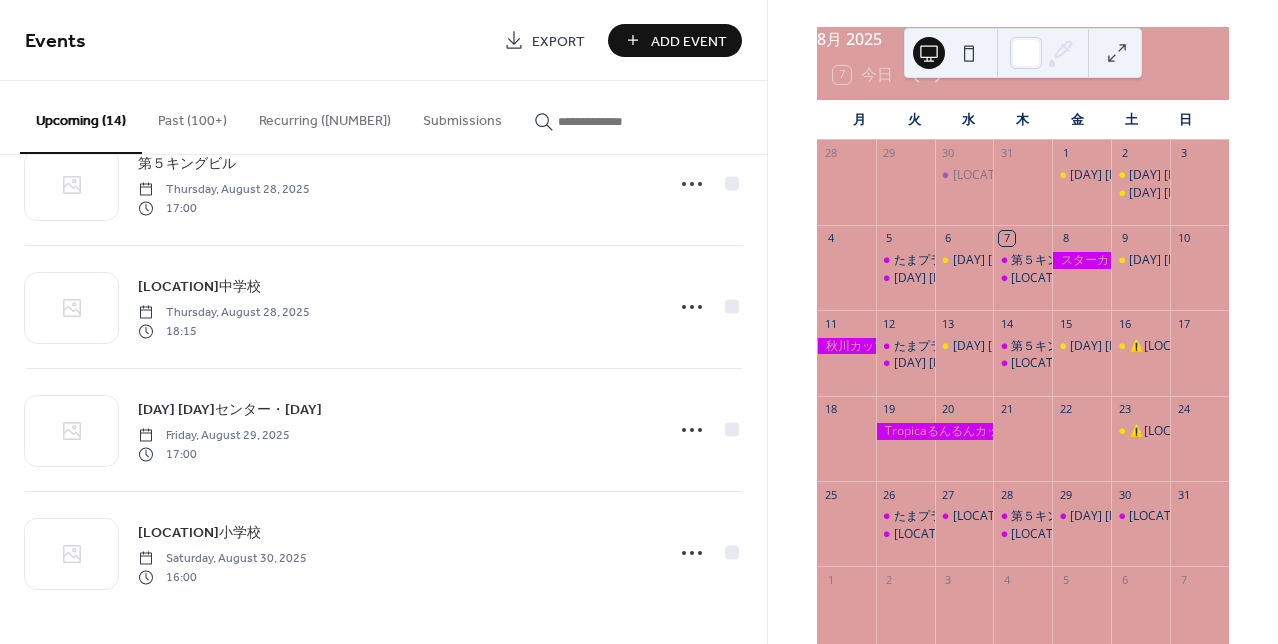 click on "Recurring ([NUMBER])" at bounding box center (325, 116) 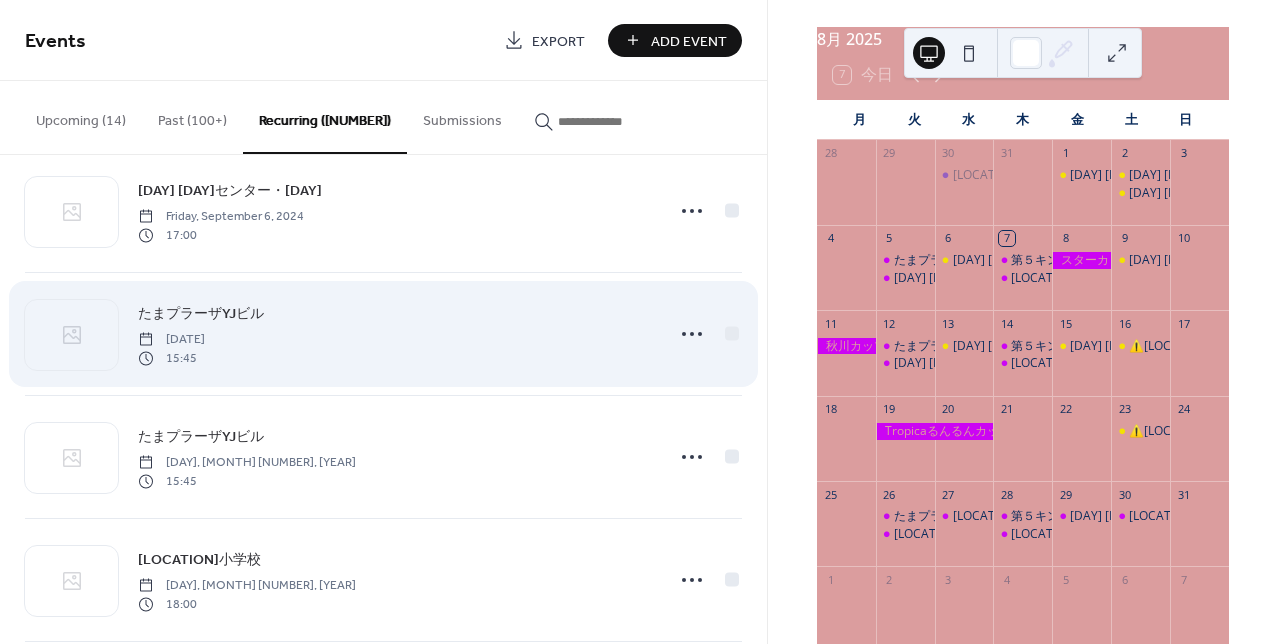 scroll, scrollTop: 529, scrollLeft: 0, axis: vertical 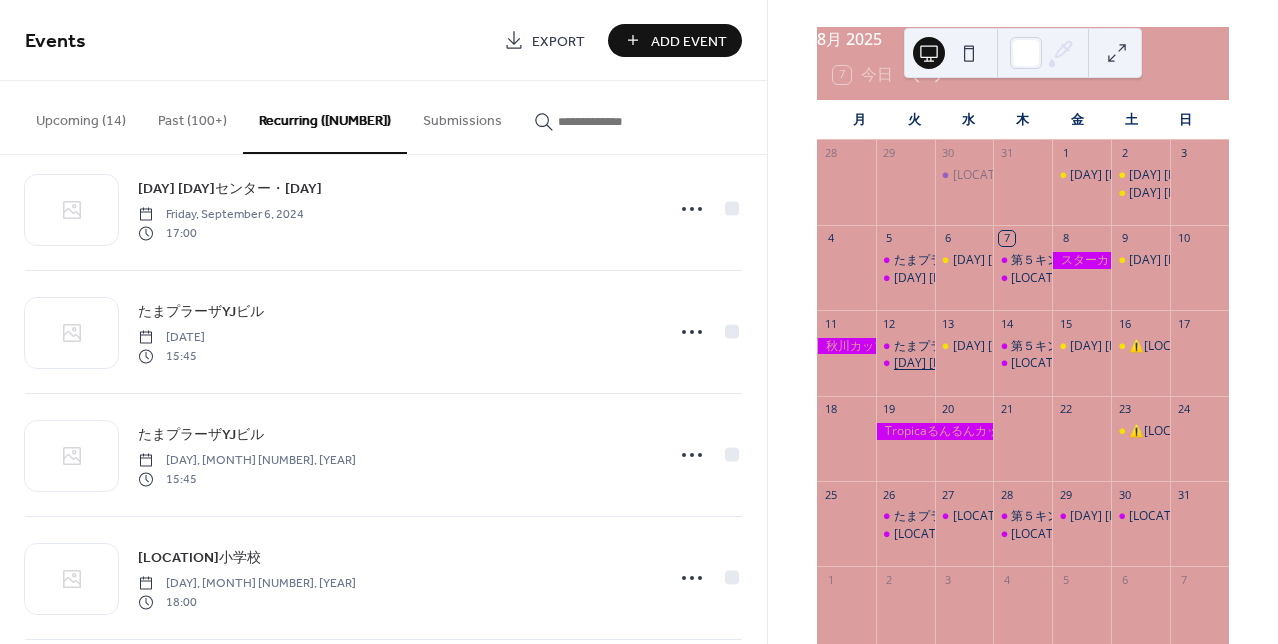 click on "[DAY] [DAY]センター・[DAY]→[DAY]" at bounding box center (995, 363) 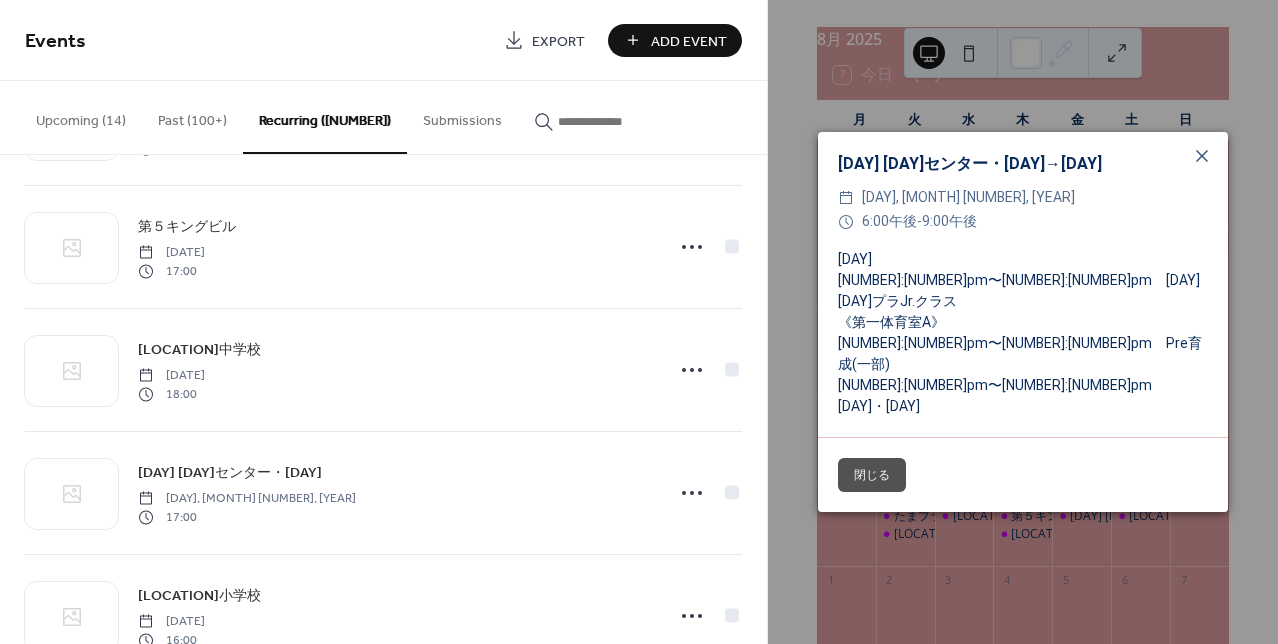 scroll, scrollTop: 1413, scrollLeft: 0, axis: vertical 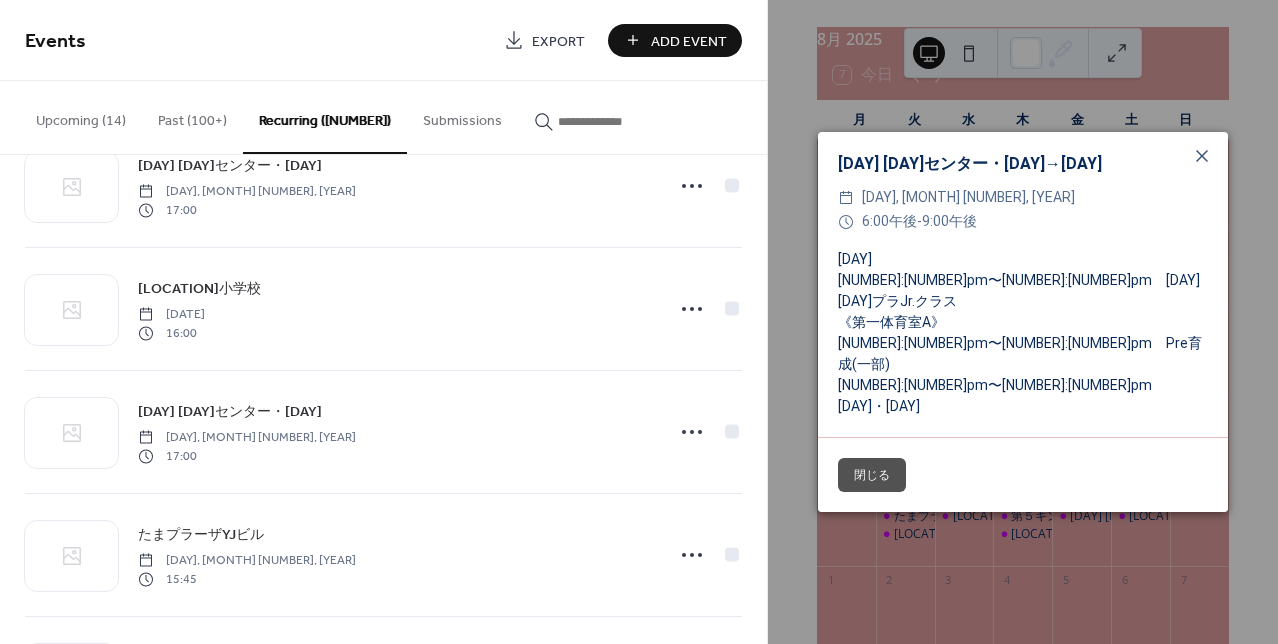 click on "Past (100+)" at bounding box center [192, 116] 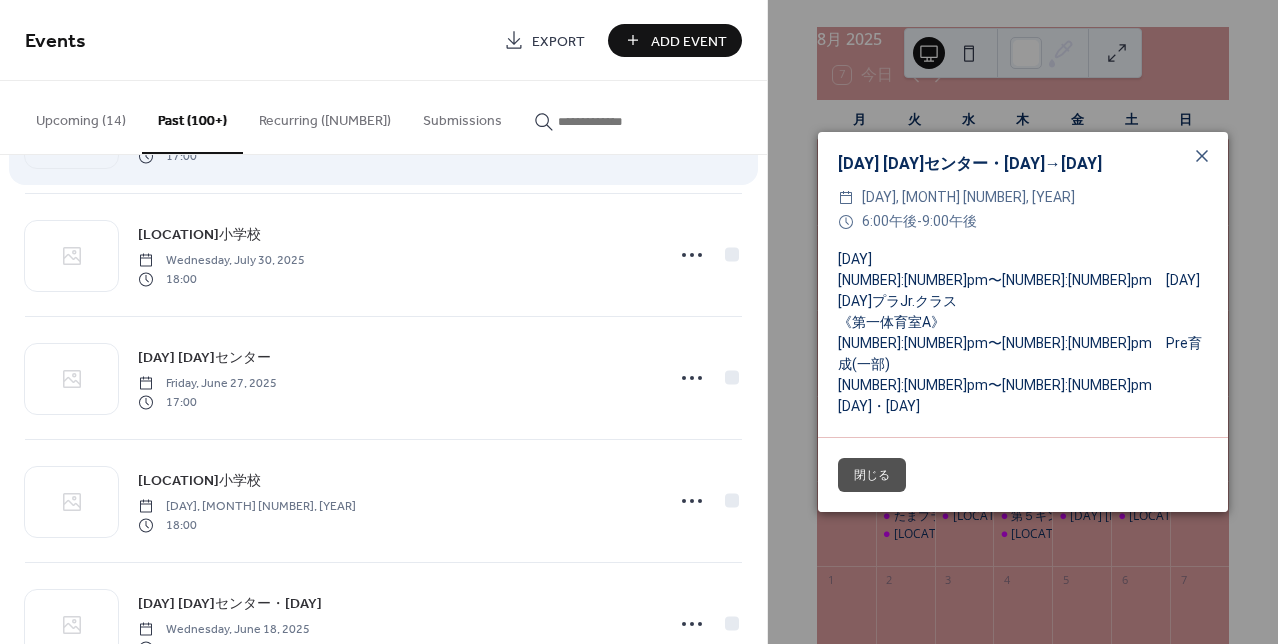 scroll, scrollTop: 358, scrollLeft: 0, axis: vertical 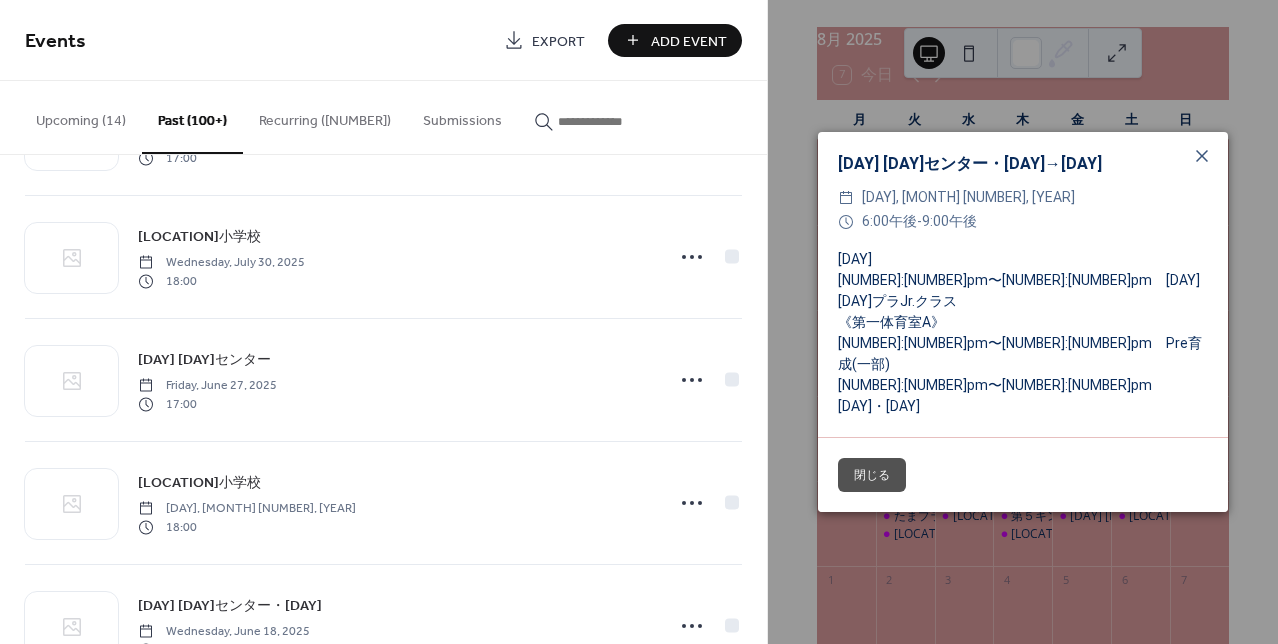 click on "Upcoming (14)" at bounding box center (81, 116) 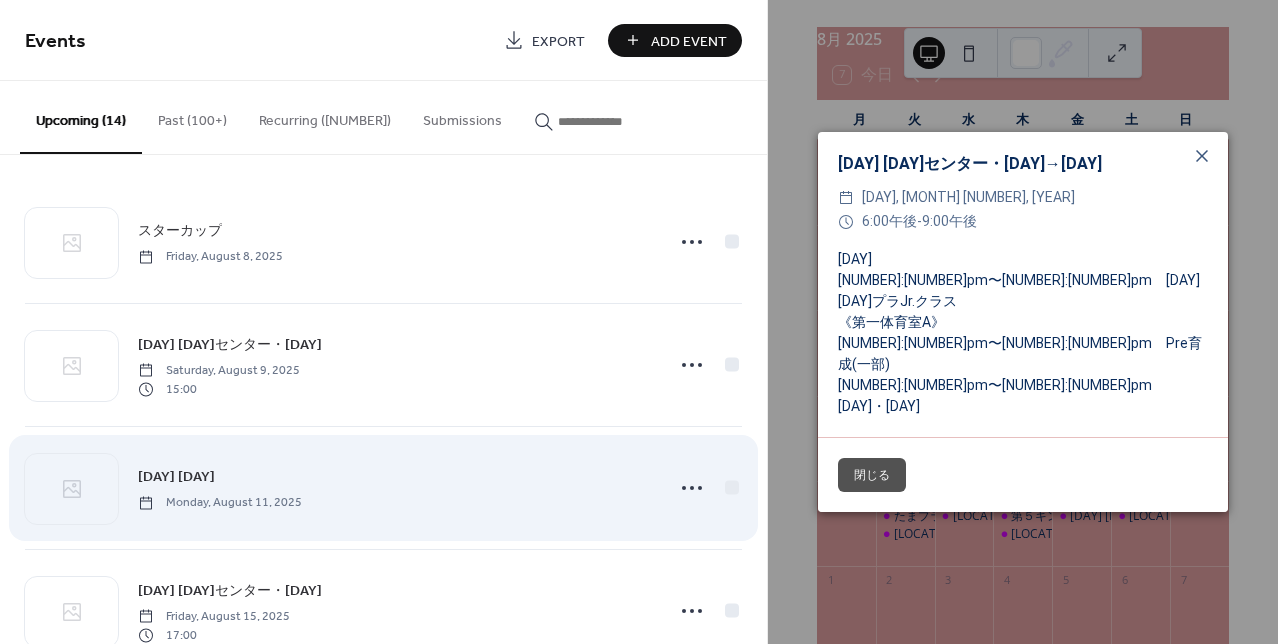 scroll, scrollTop: 0, scrollLeft: 0, axis: both 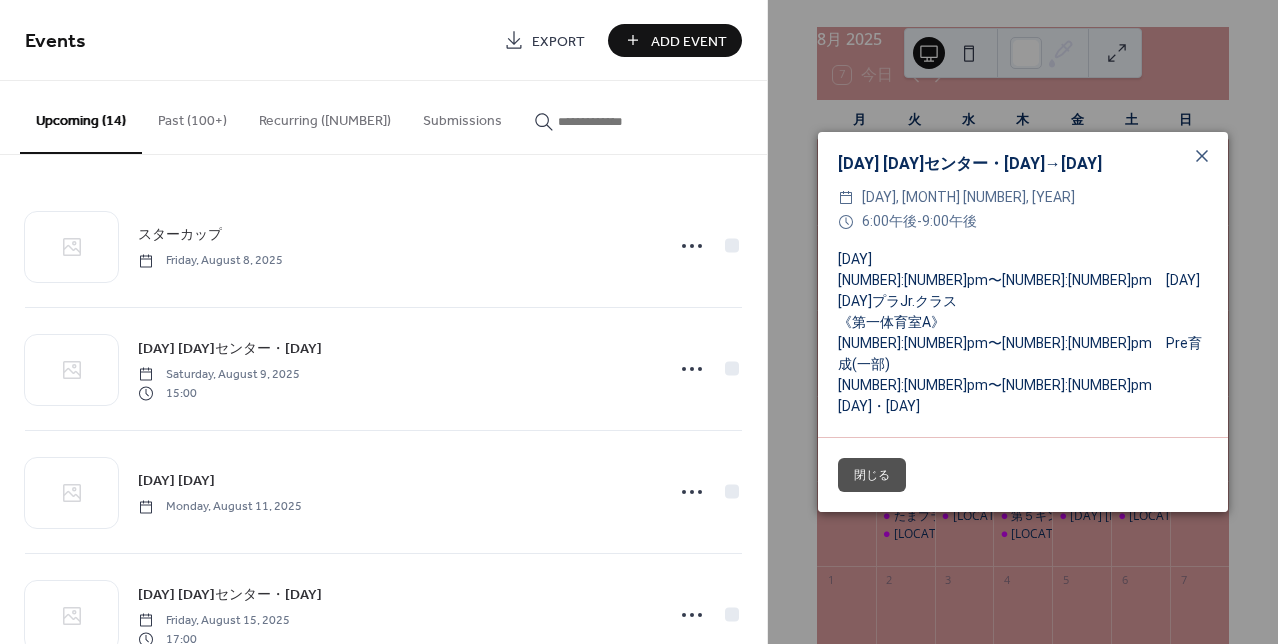 click on "Recurring ([NUMBER])" at bounding box center [325, 116] 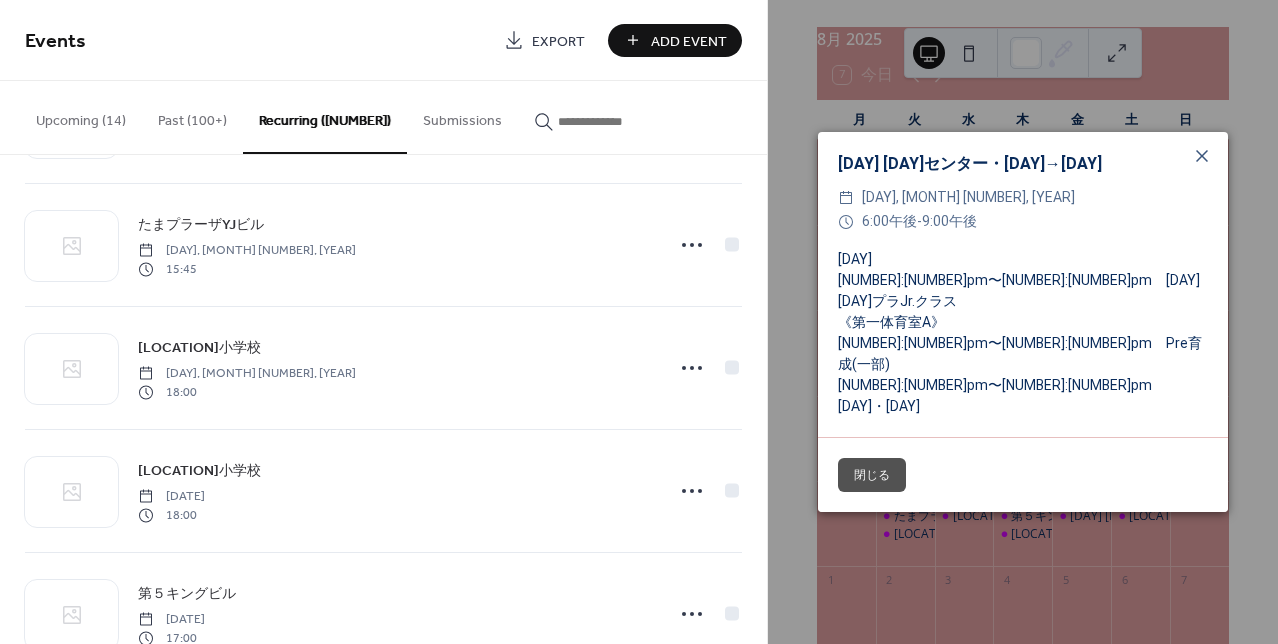 scroll, scrollTop: 0, scrollLeft: 0, axis: both 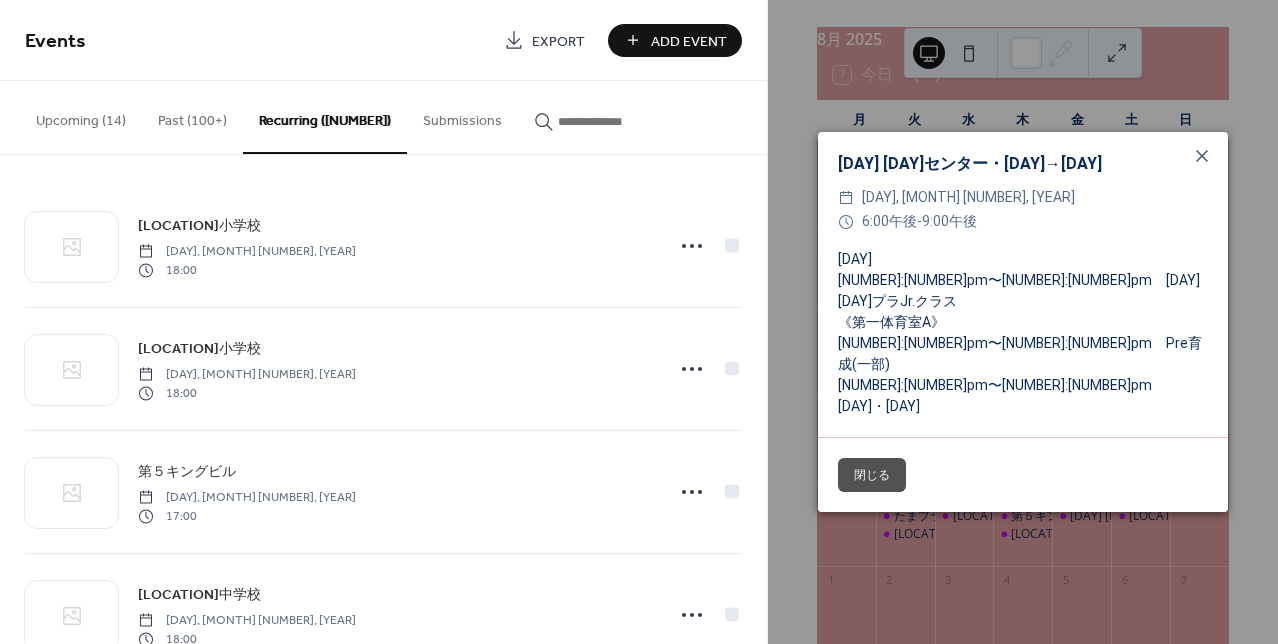 click on "Submissions" at bounding box center [462, 116] 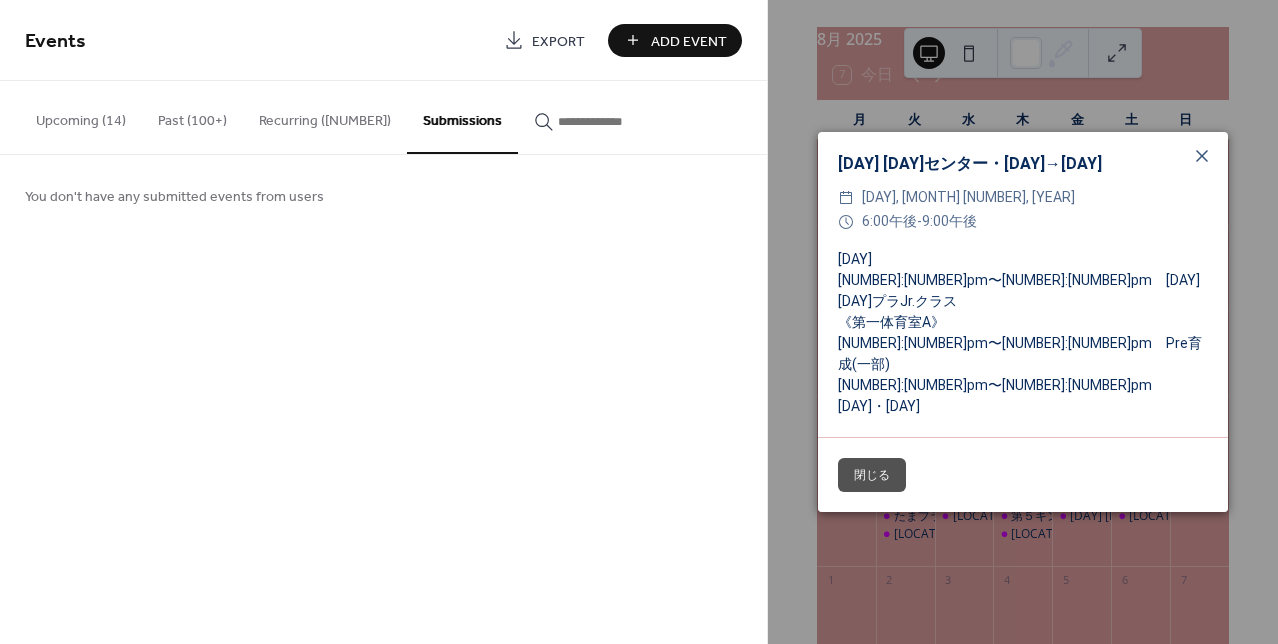 click on "Upcoming (14)" at bounding box center [81, 116] 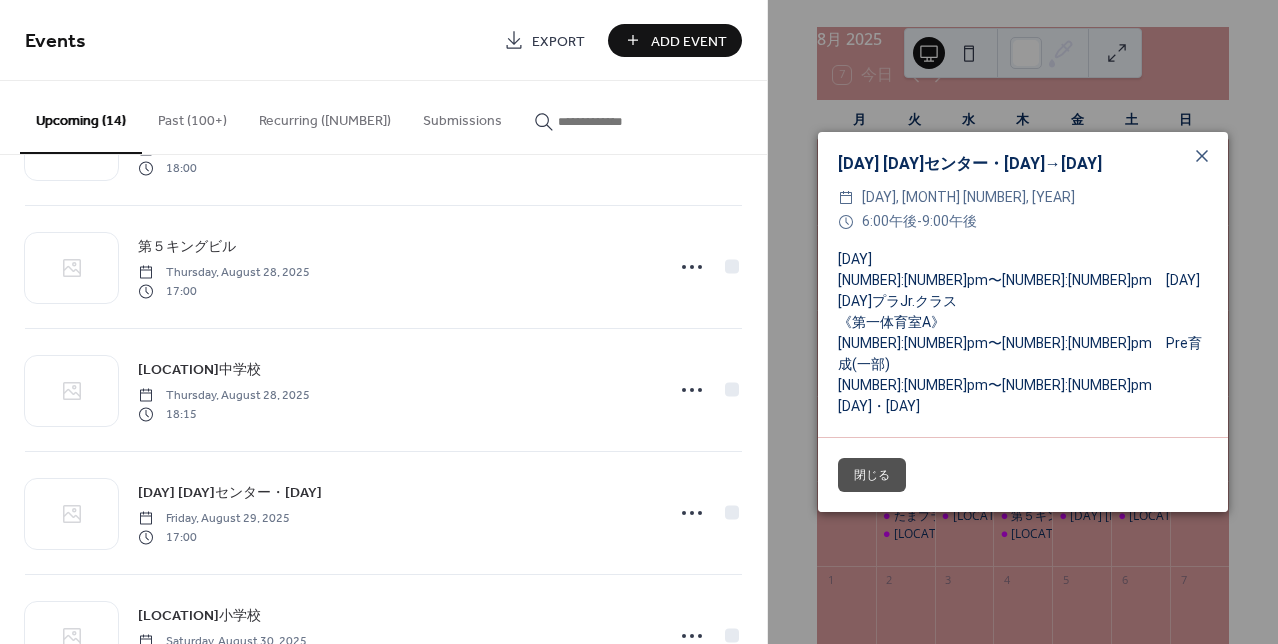 scroll, scrollTop: 1292, scrollLeft: 0, axis: vertical 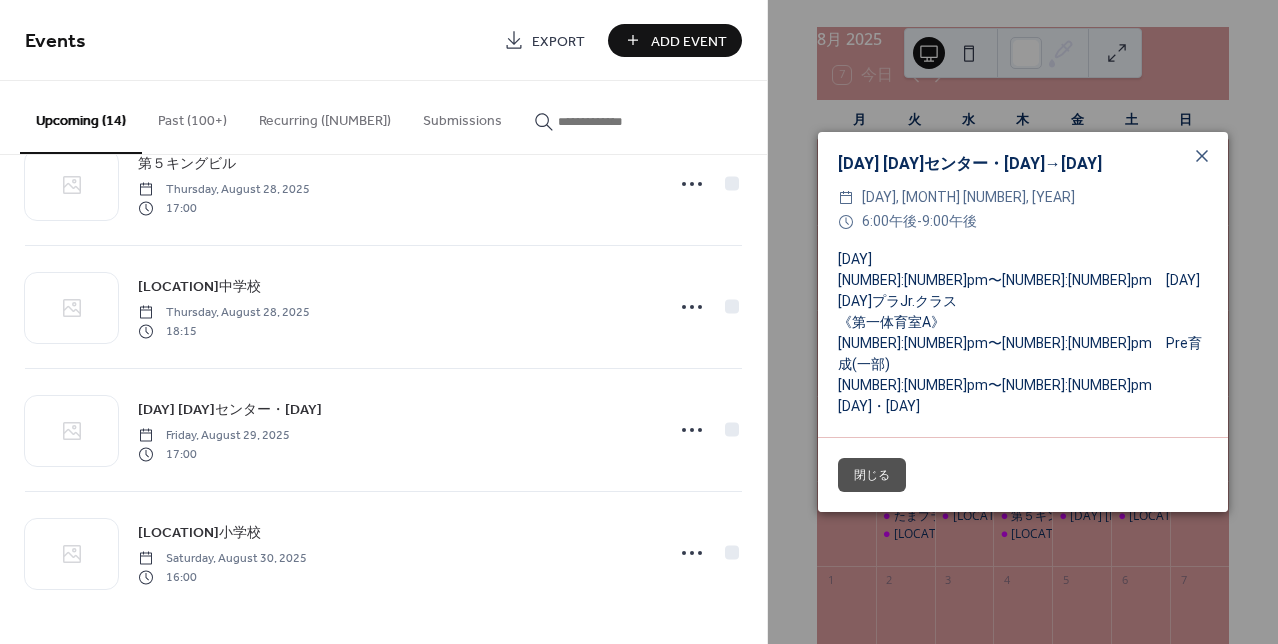 click on "Past (100+)" at bounding box center [192, 116] 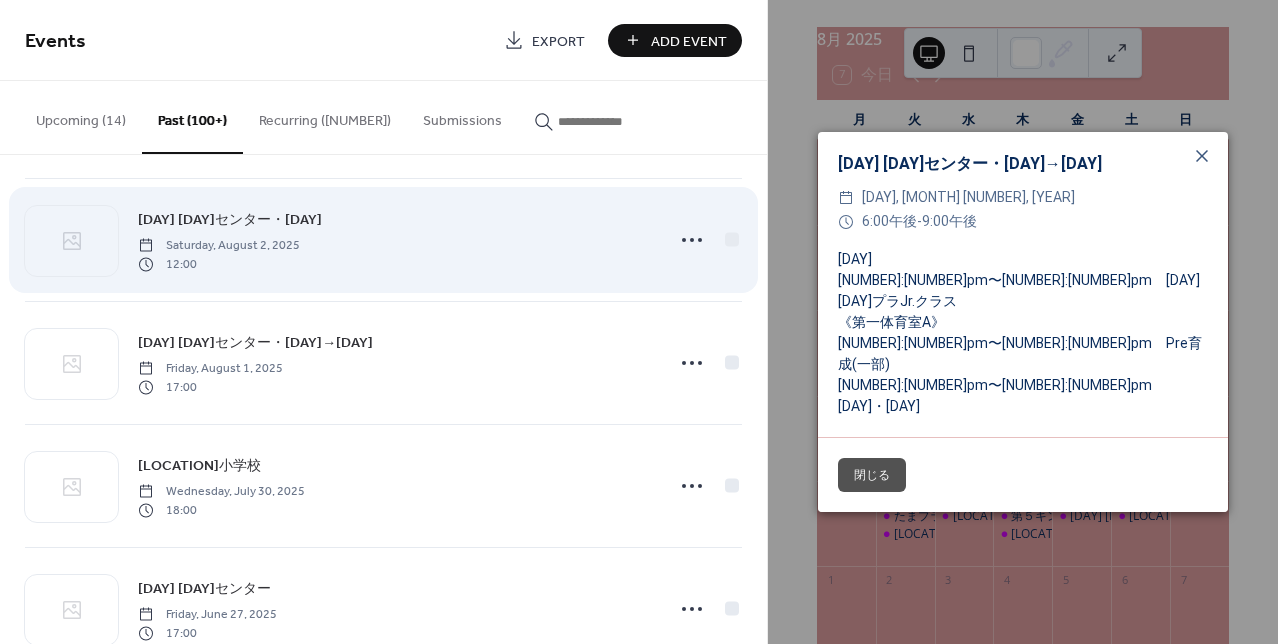 scroll, scrollTop: 130, scrollLeft: 0, axis: vertical 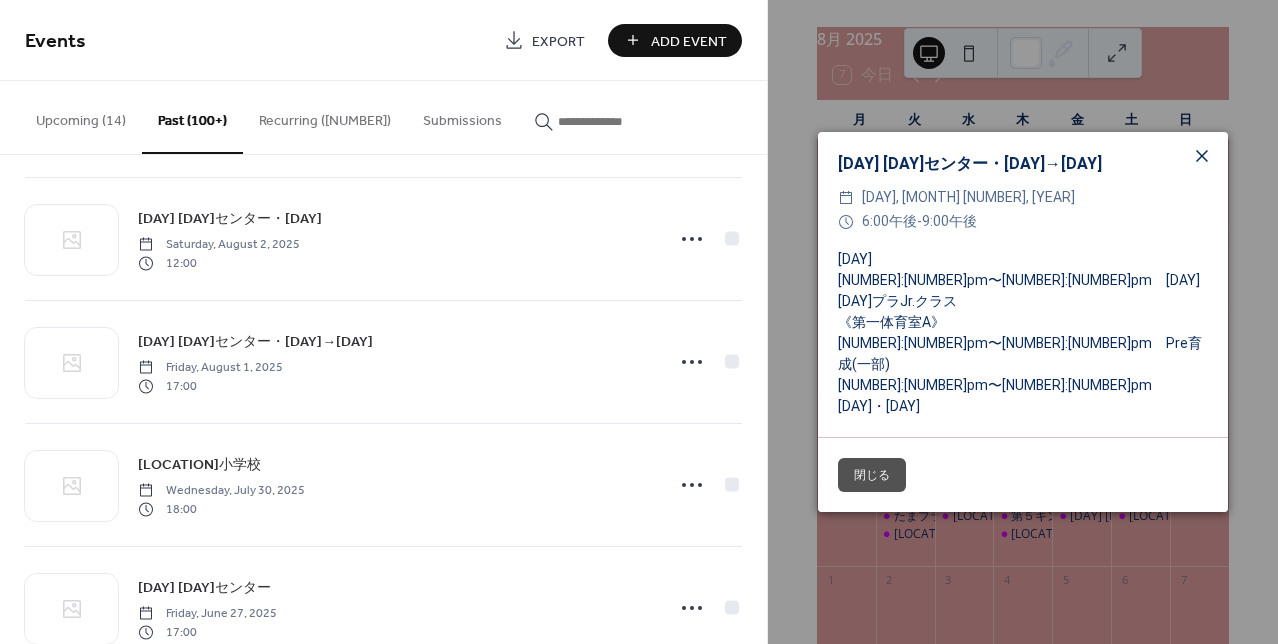 click 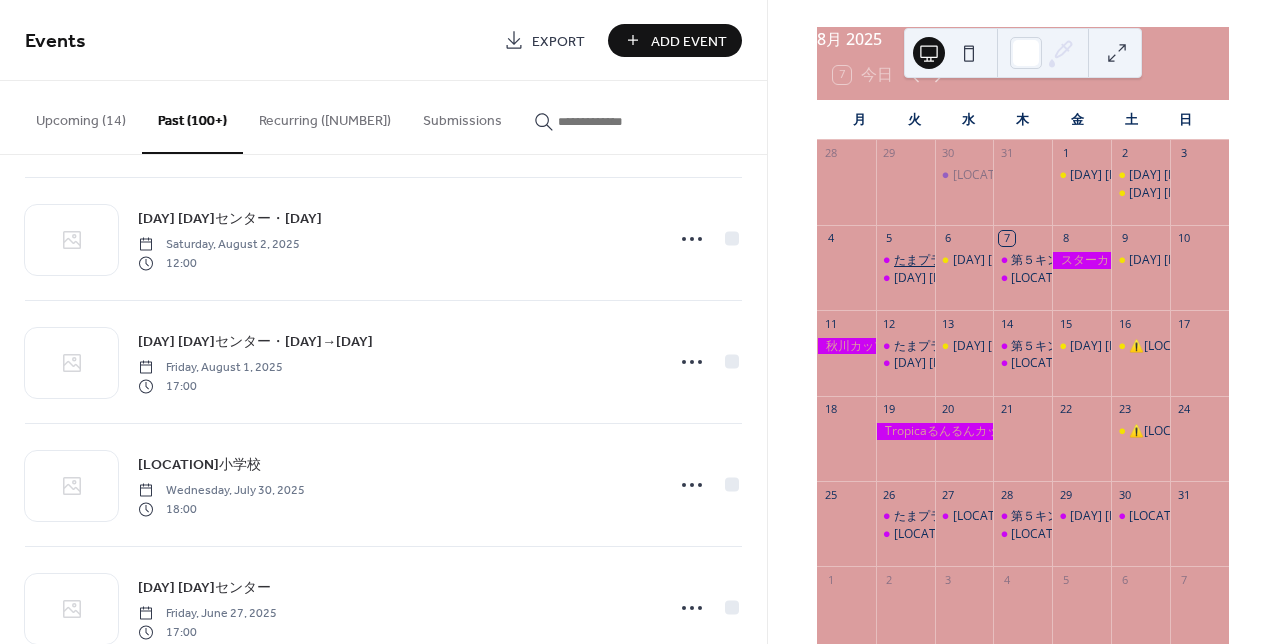click on "たまプラーザYJビル" at bounding box center [947, 260] 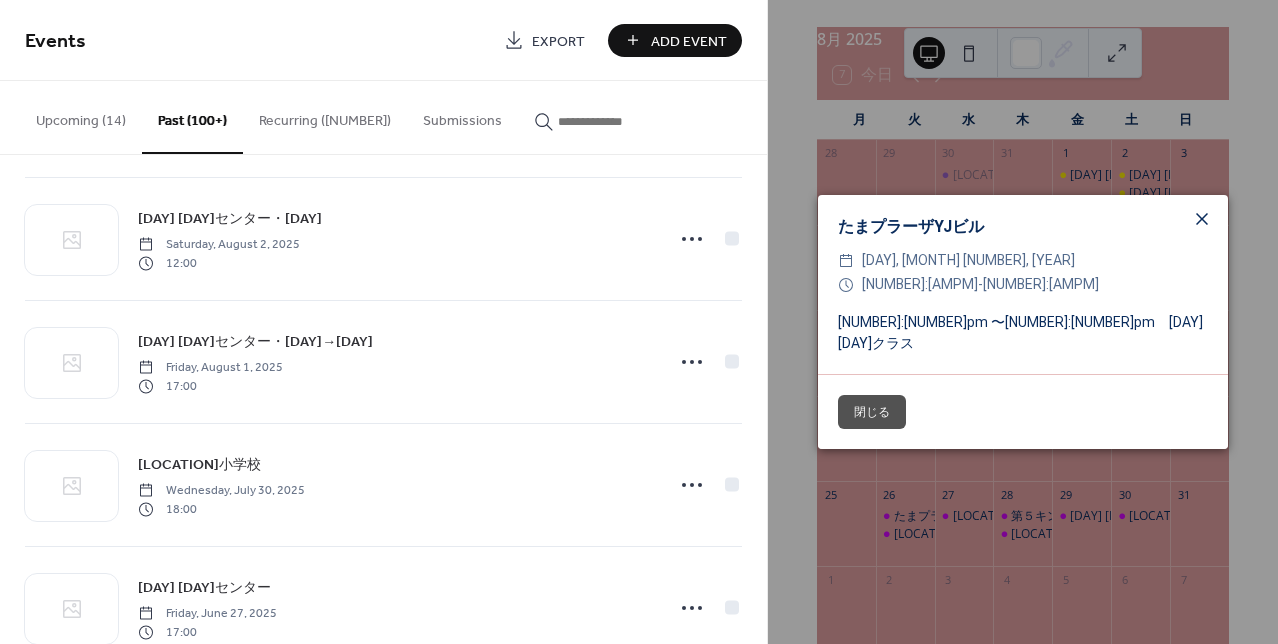 click 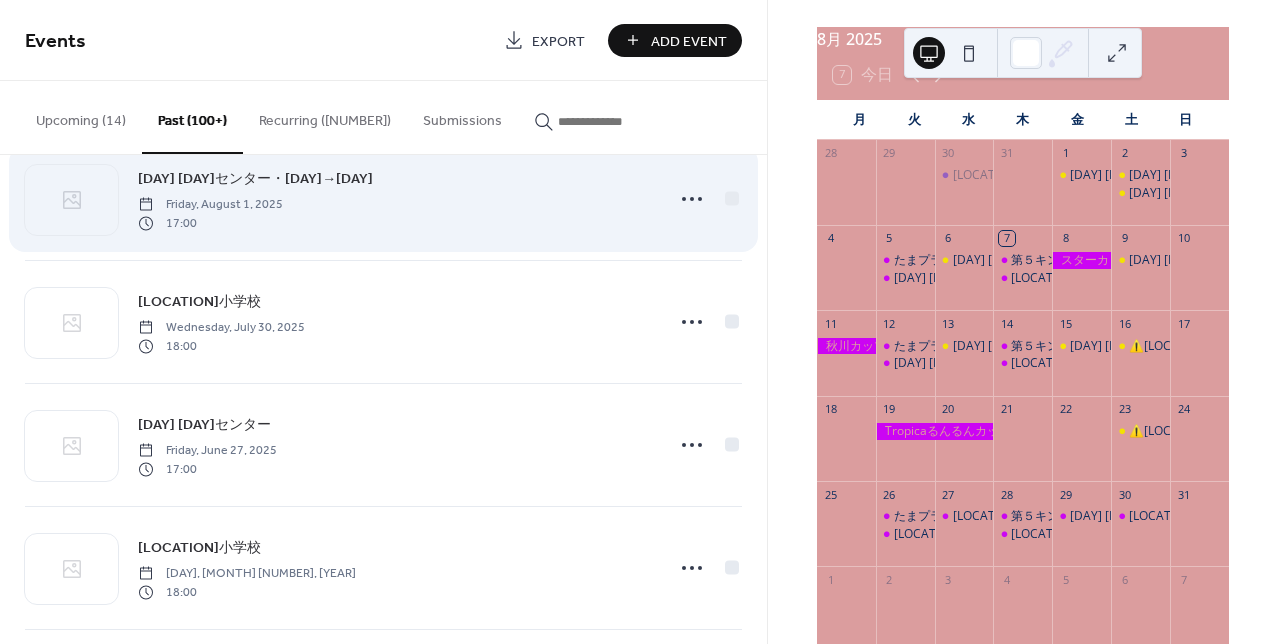 scroll, scrollTop: 286, scrollLeft: 0, axis: vertical 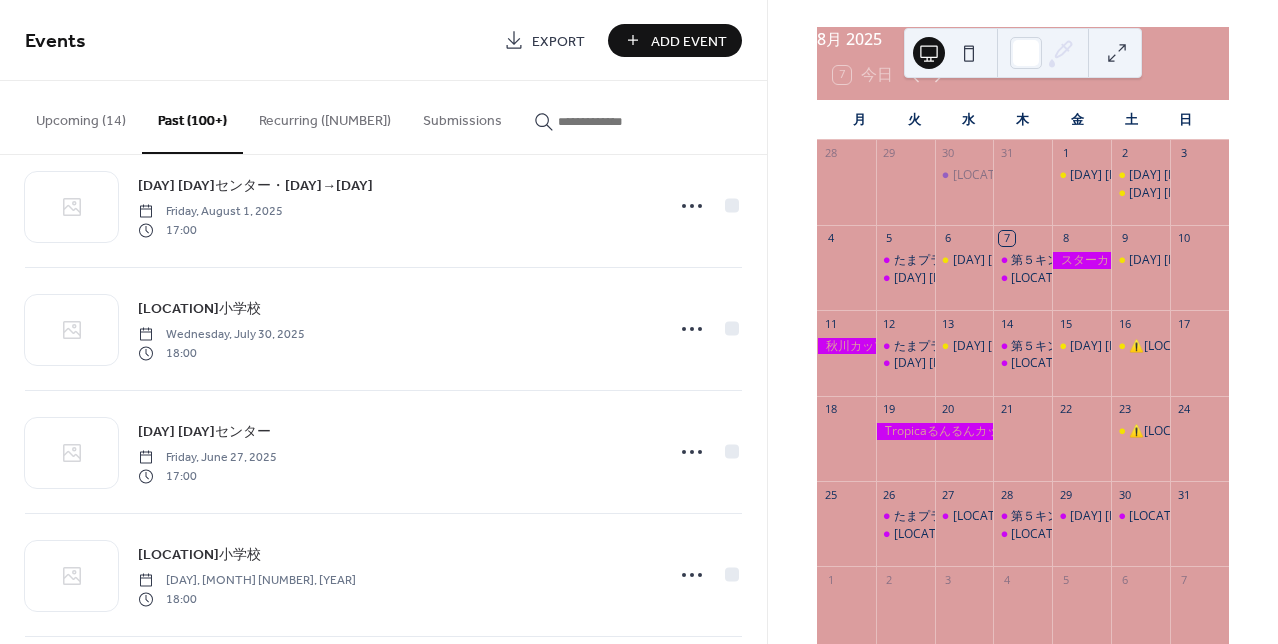 click on "Past (100+)" at bounding box center (192, 117) 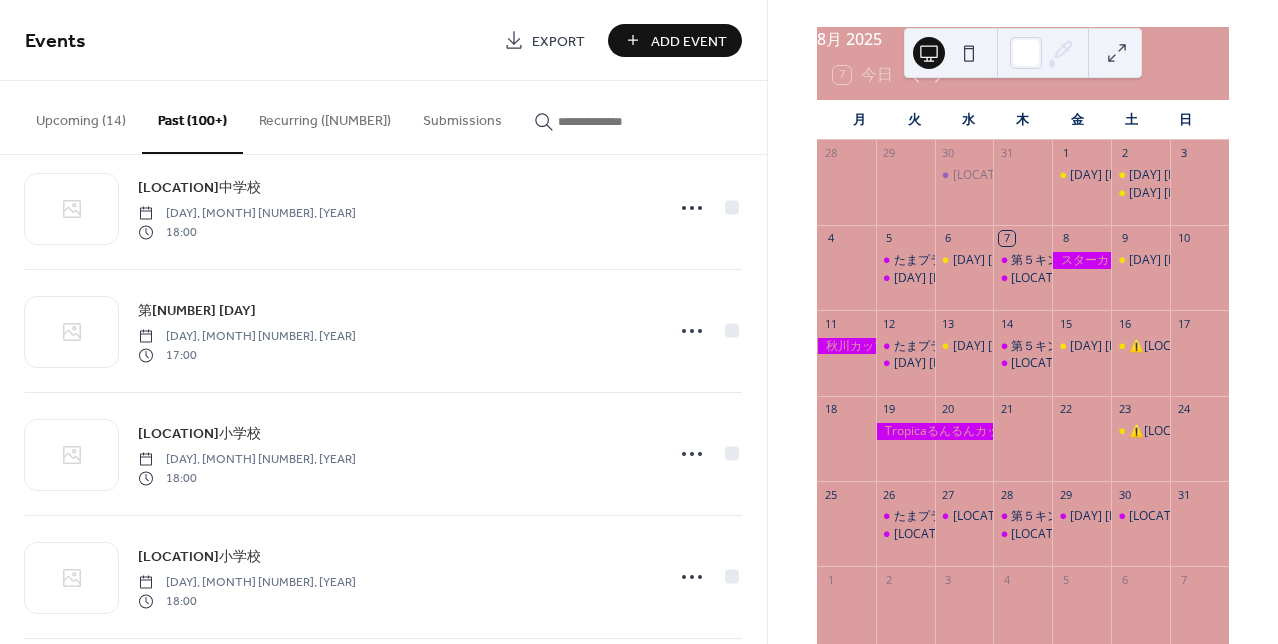 scroll, scrollTop: 10885, scrollLeft: 0, axis: vertical 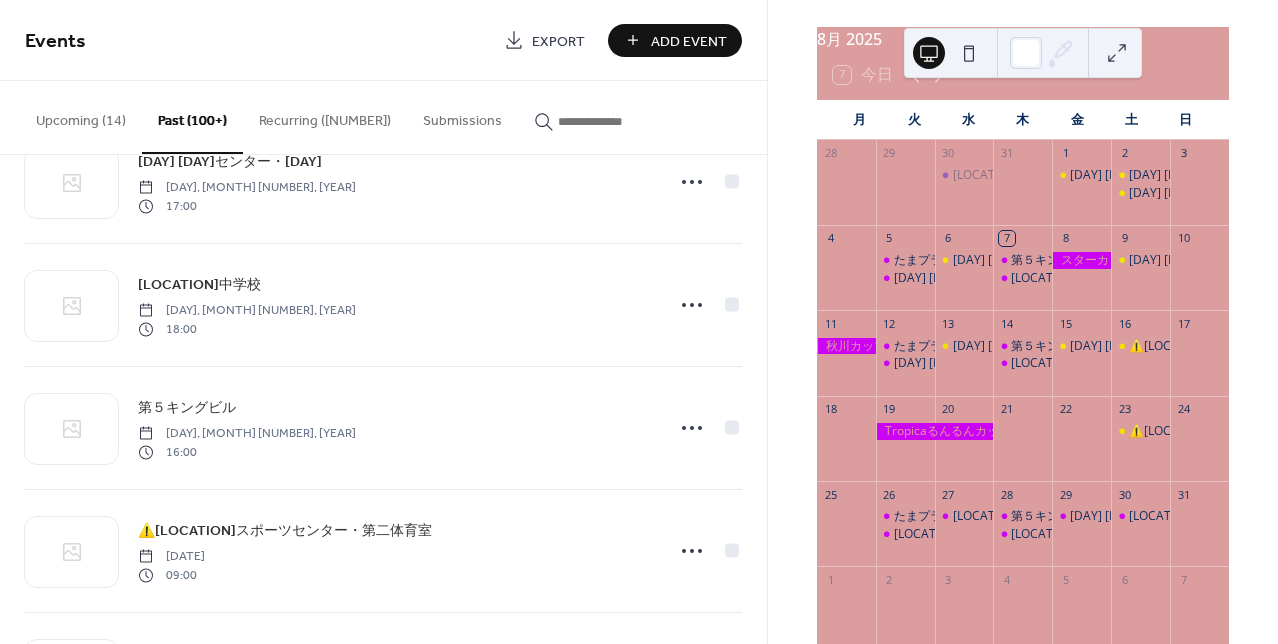 click on "Recurring ([NUMBER])" at bounding box center [325, 116] 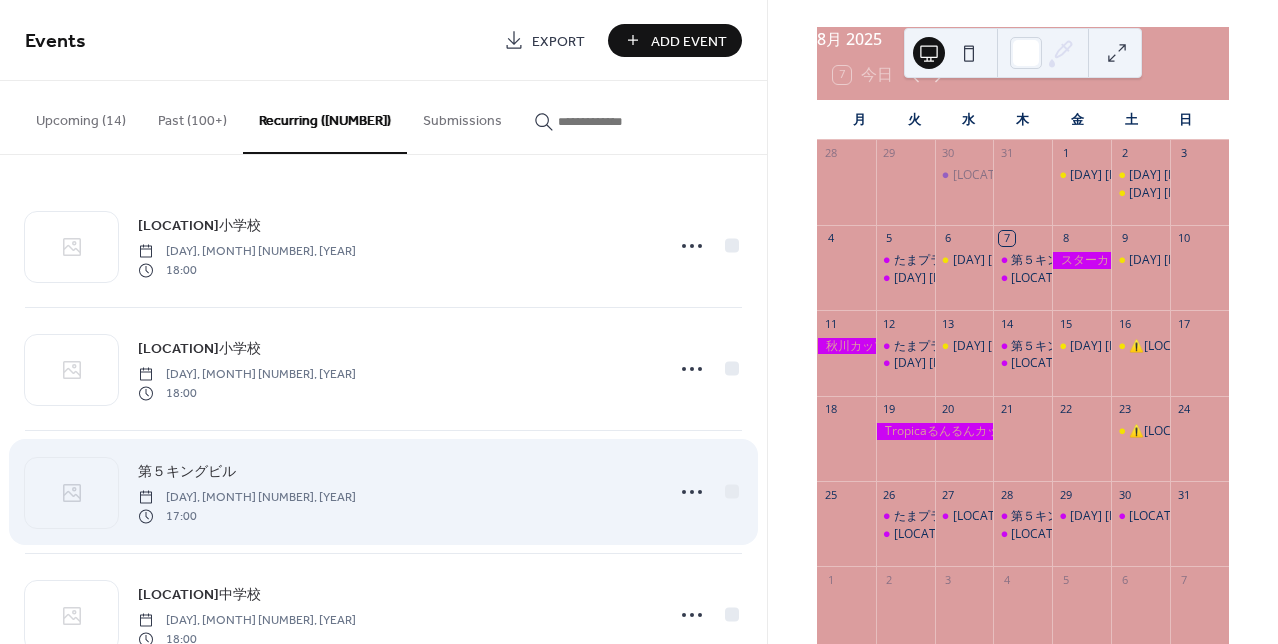 click on "第５キングビル" at bounding box center (187, 472) 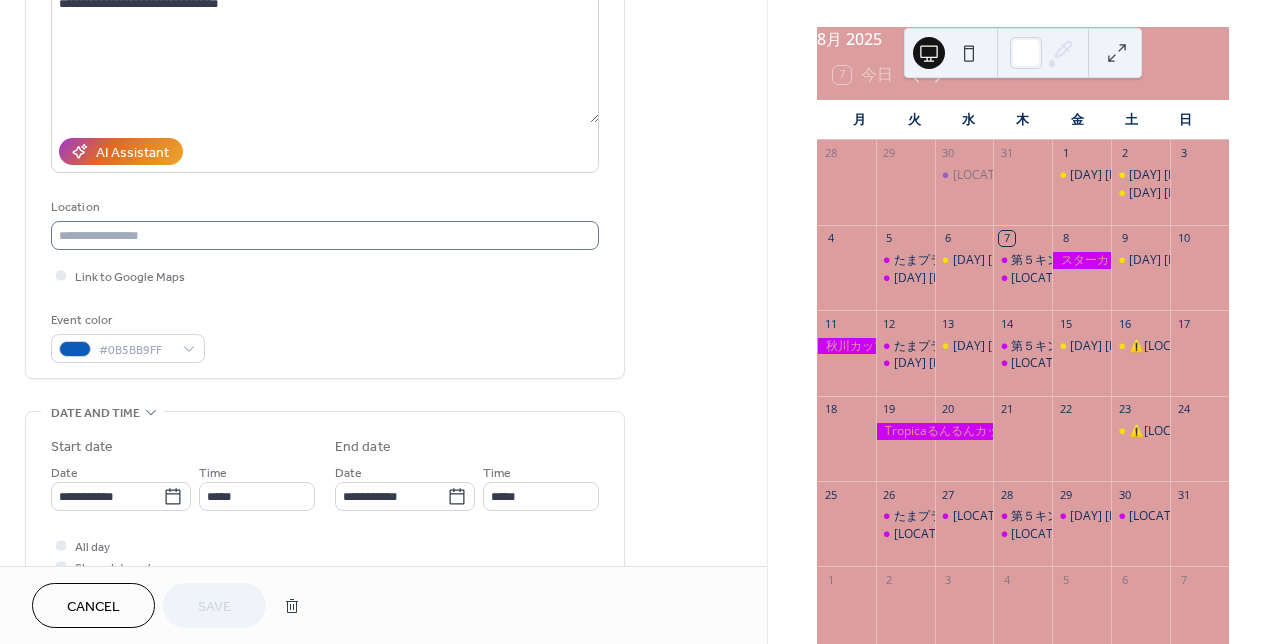 scroll, scrollTop: 241, scrollLeft: 0, axis: vertical 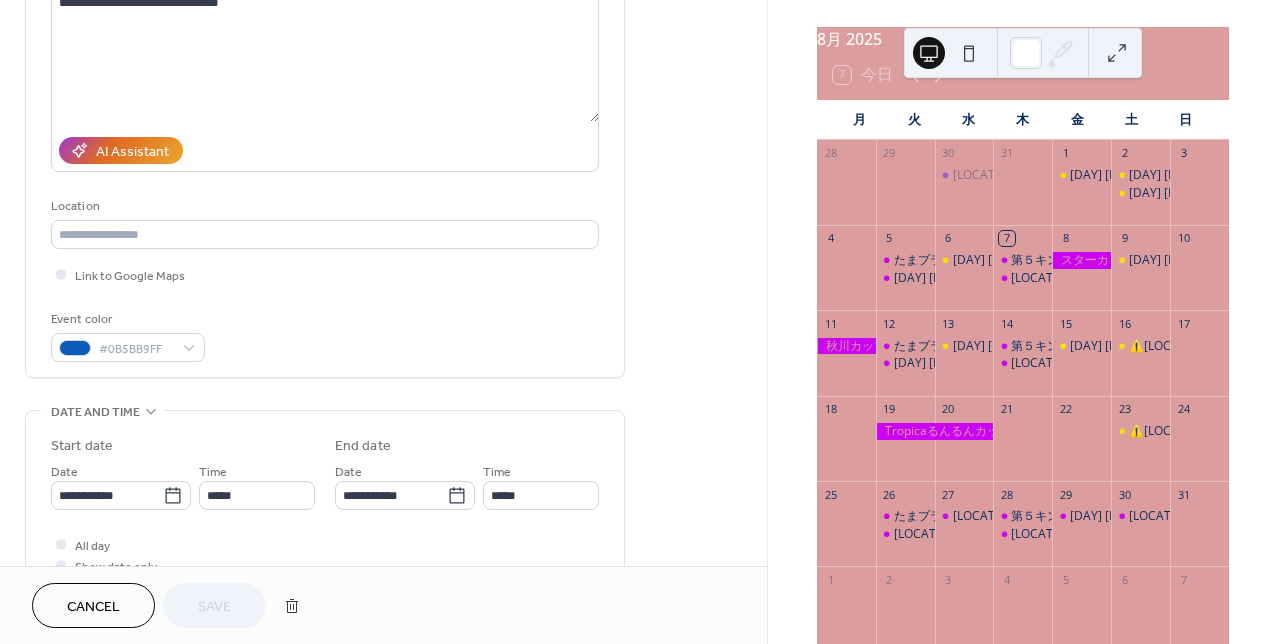 click on "Cancel" at bounding box center (93, 605) 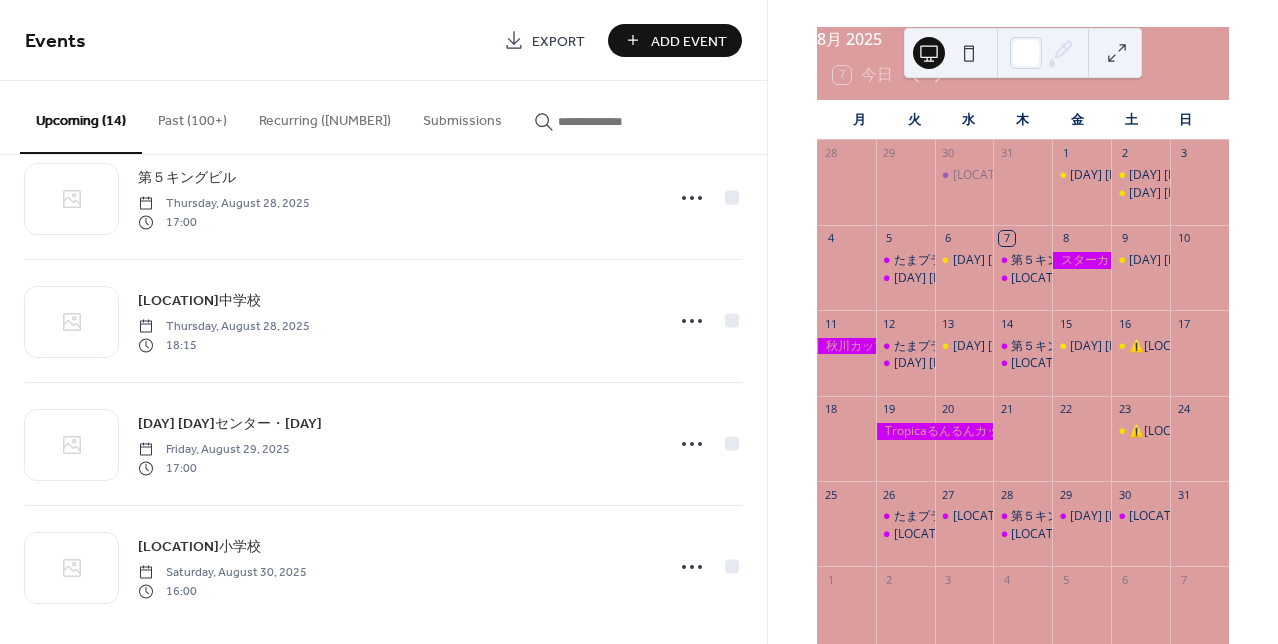 scroll, scrollTop: 1292, scrollLeft: 0, axis: vertical 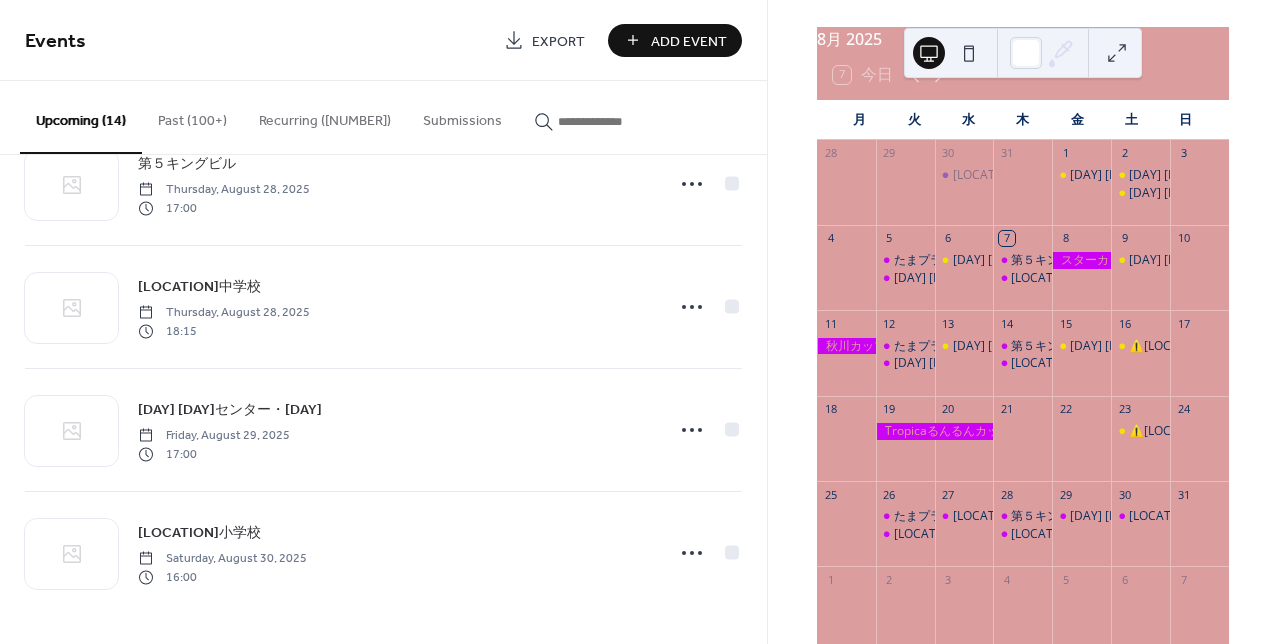 click on "Past (100+)" at bounding box center (192, 116) 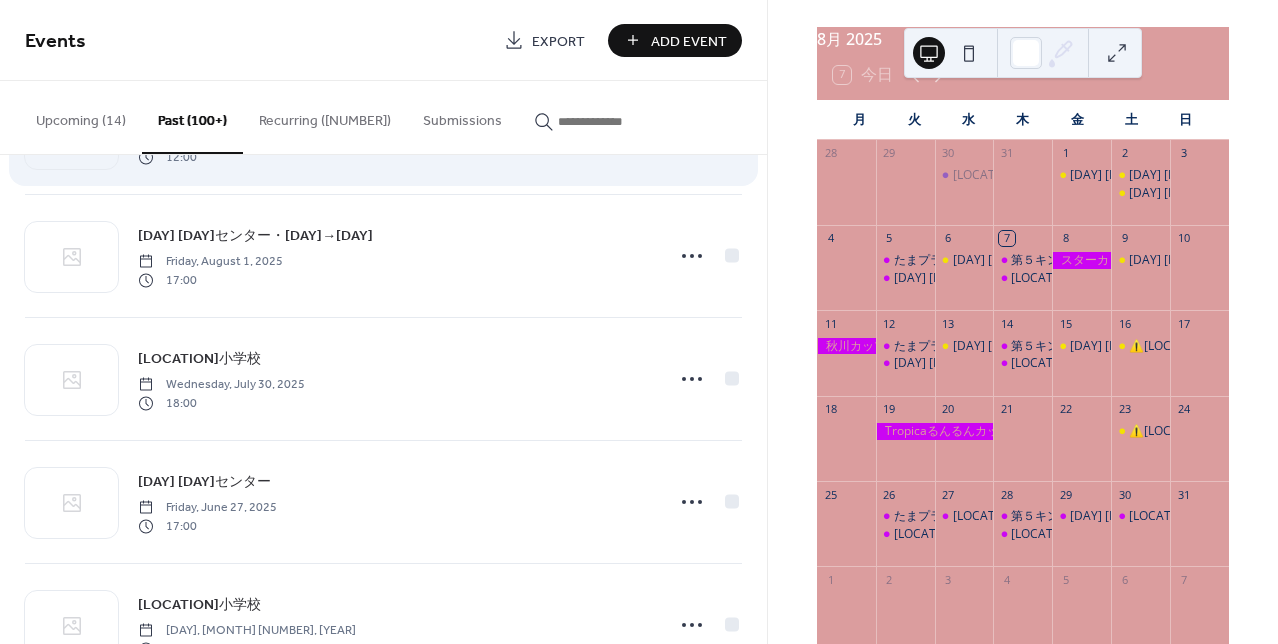scroll, scrollTop: 0, scrollLeft: 0, axis: both 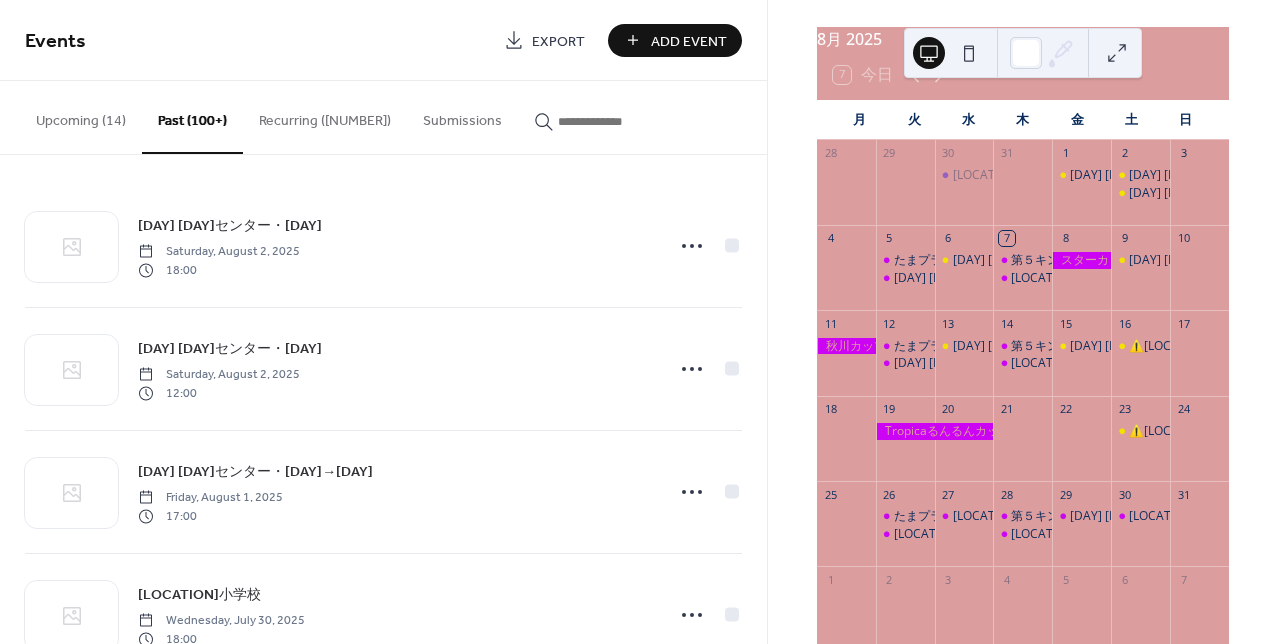 click on "Recurring ([NUMBER])" at bounding box center [325, 116] 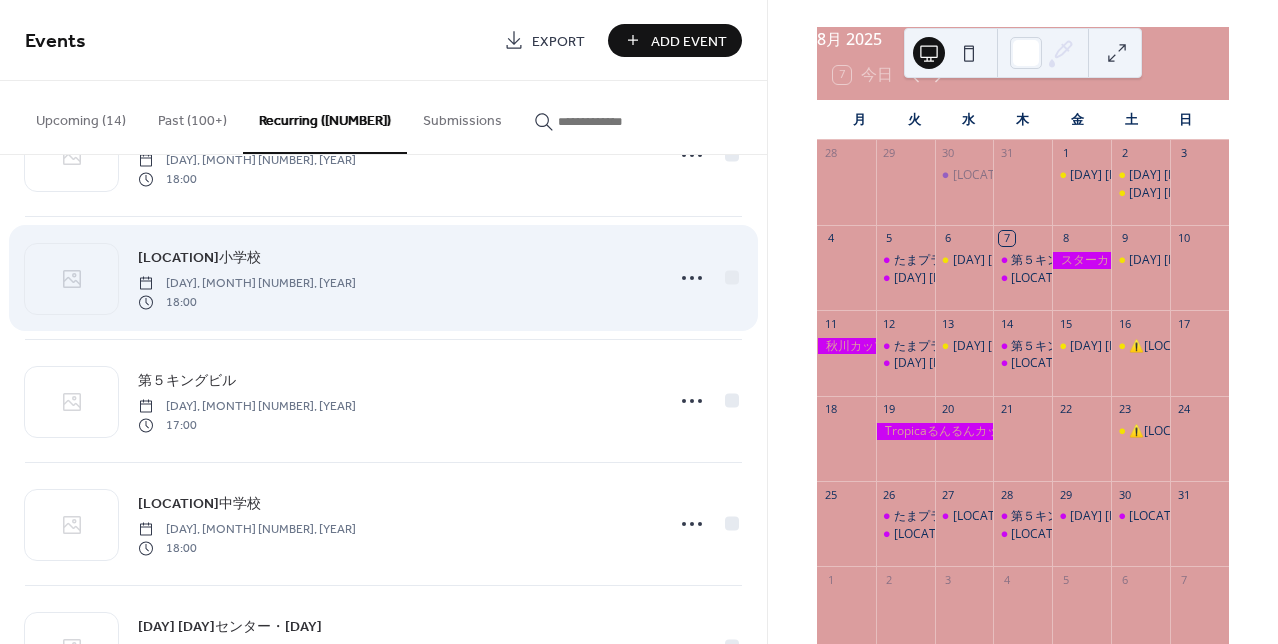 scroll, scrollTop: 0, scrollLeft: 0, axis: both 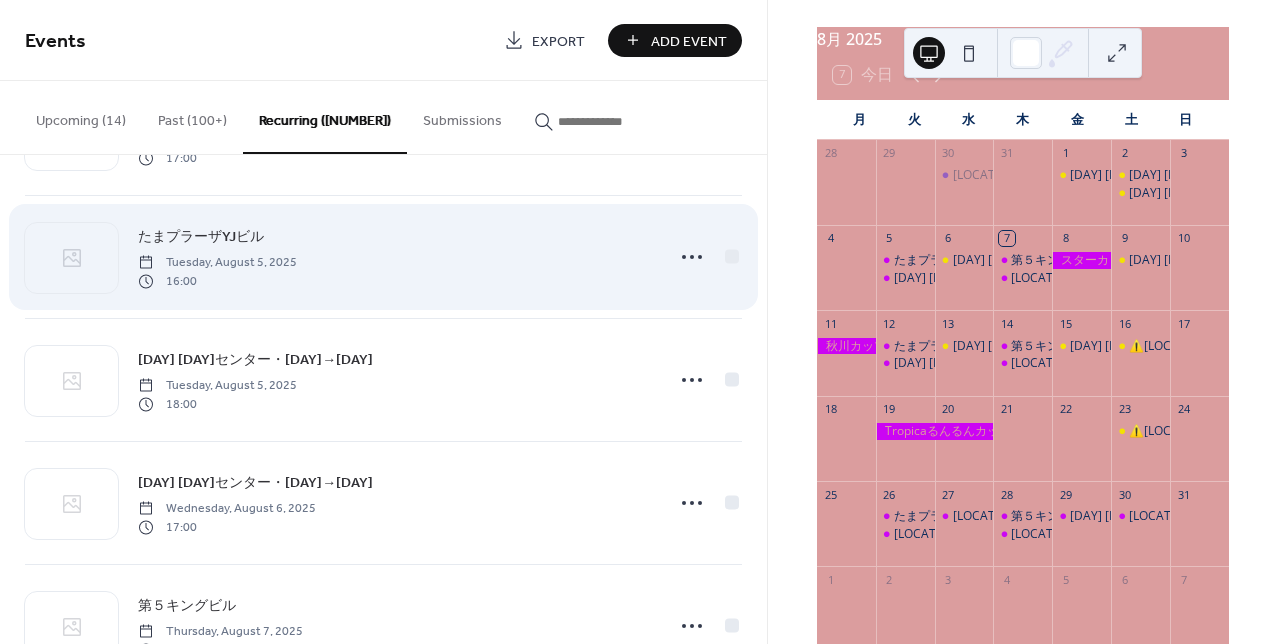 click on "たまプラーザYJビル" at bounding box center [201, 237] 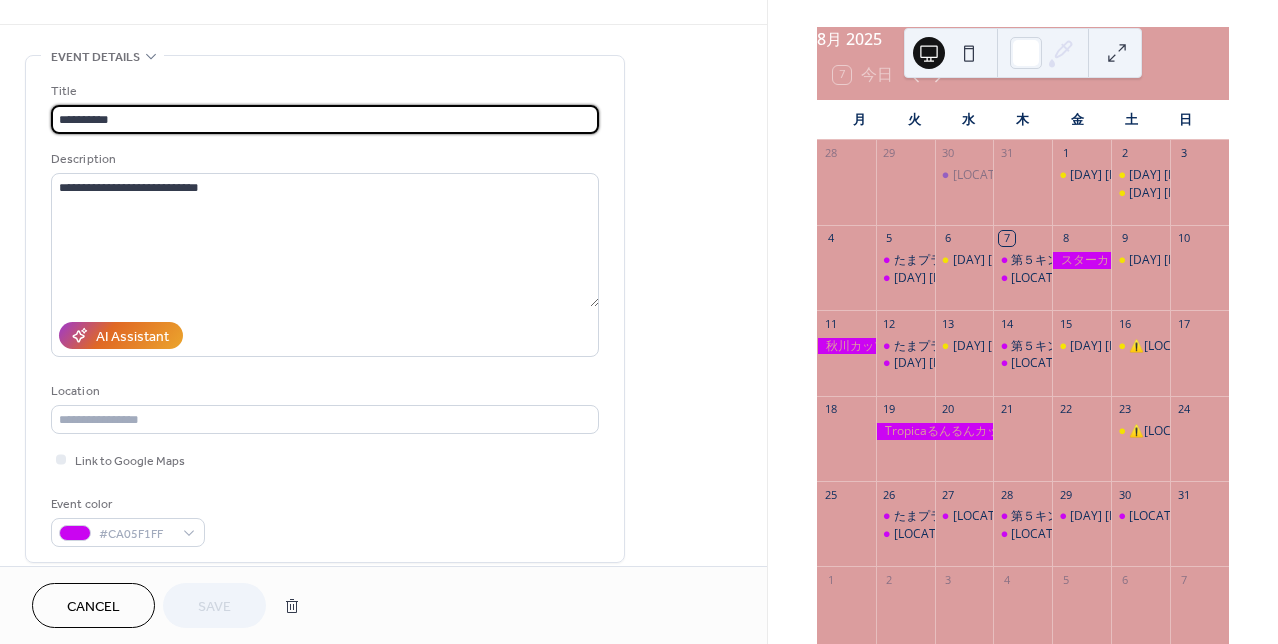scroll, scrollTop: 53, scrollLeft: 0, axis: vertical 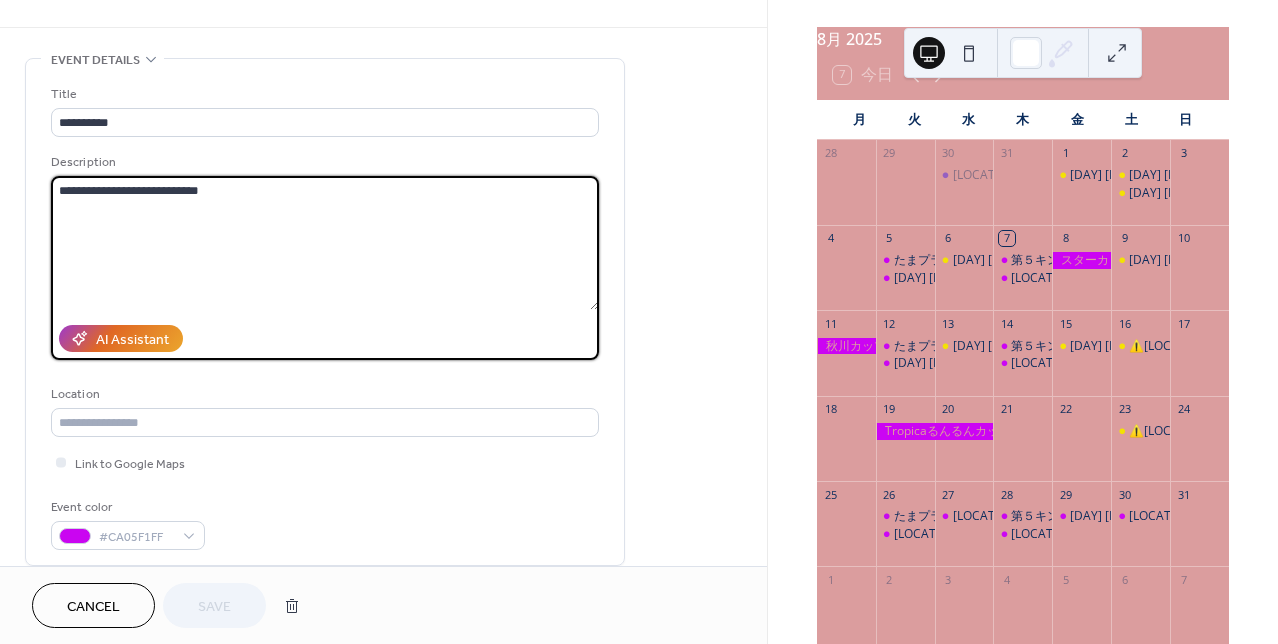 drag, startPoint x: 60, startPoint y: 193, endPoint x: 356, endPoint y: 220, distance: 297.22888 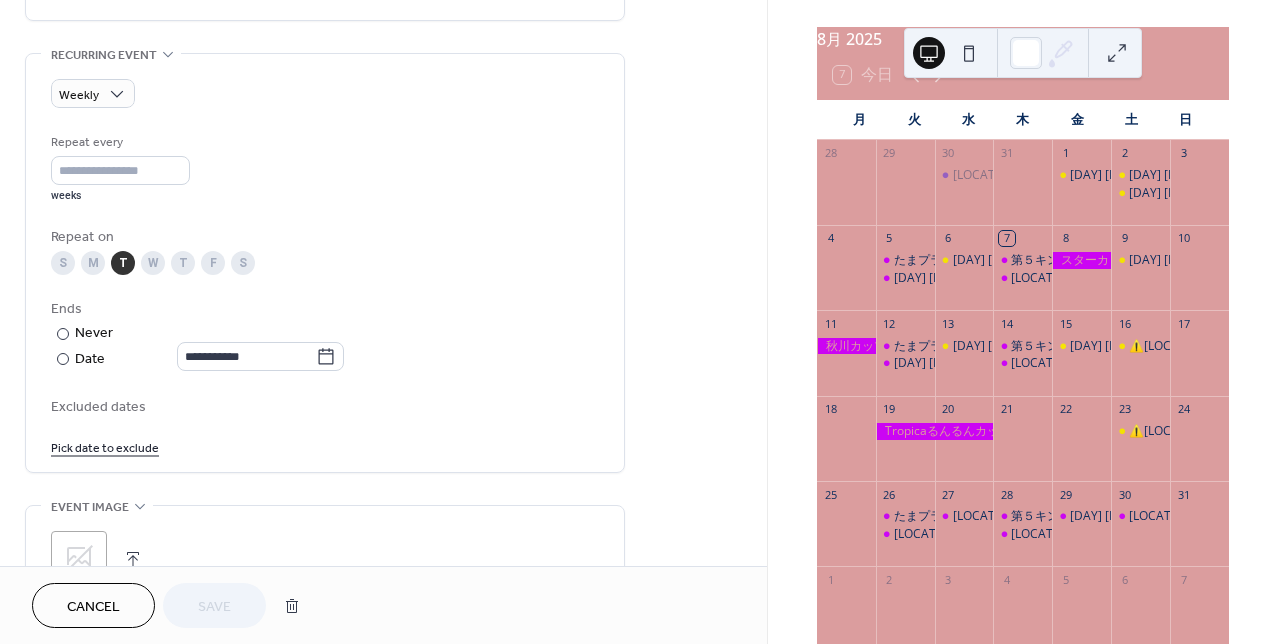 scroll, scrollTop: 835, scrollLeft: 0, axis: vertical 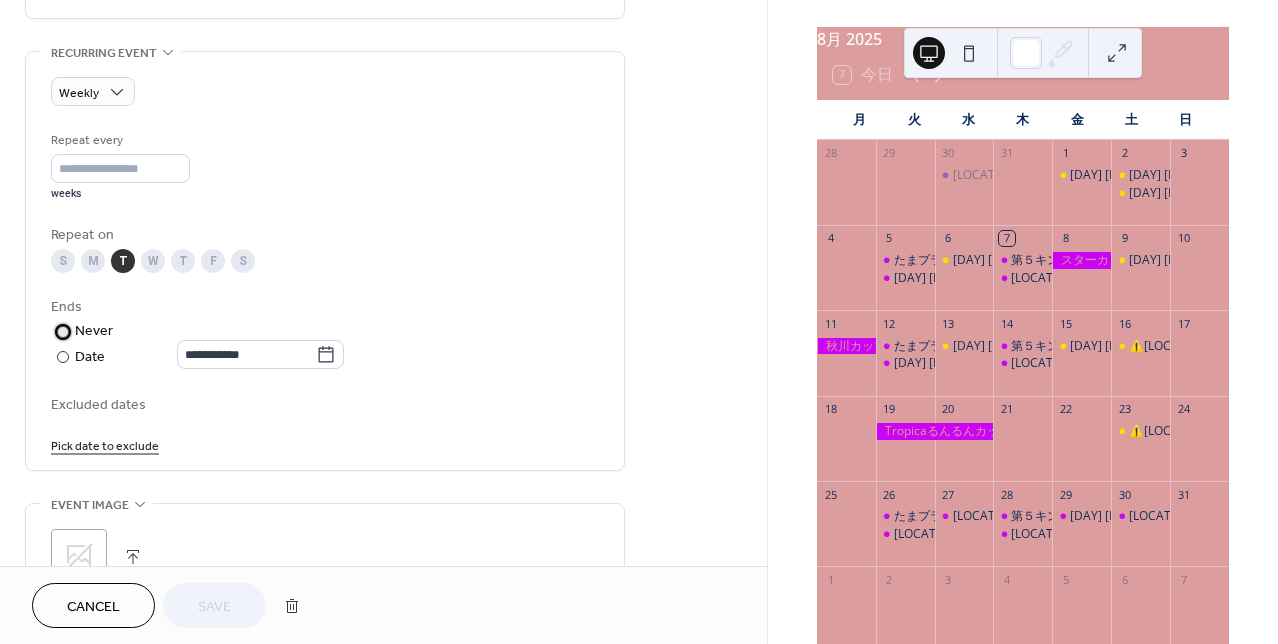 click at bounding box center [63, 332] 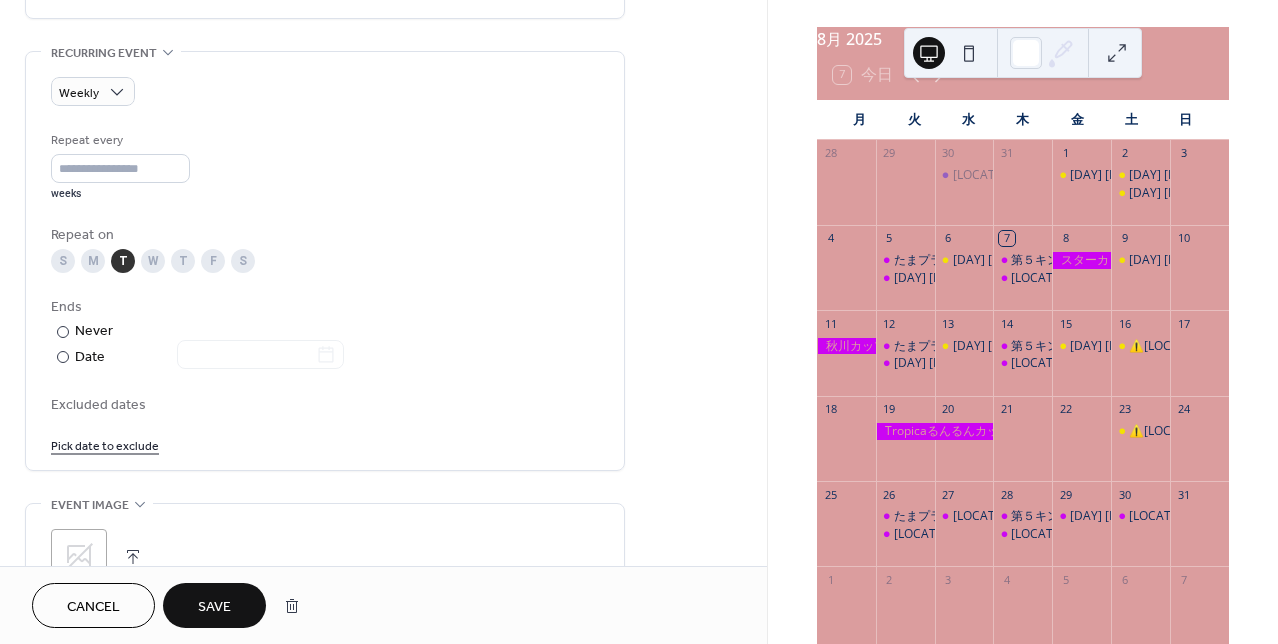 click on "Save" at bounding box center (214, 607) 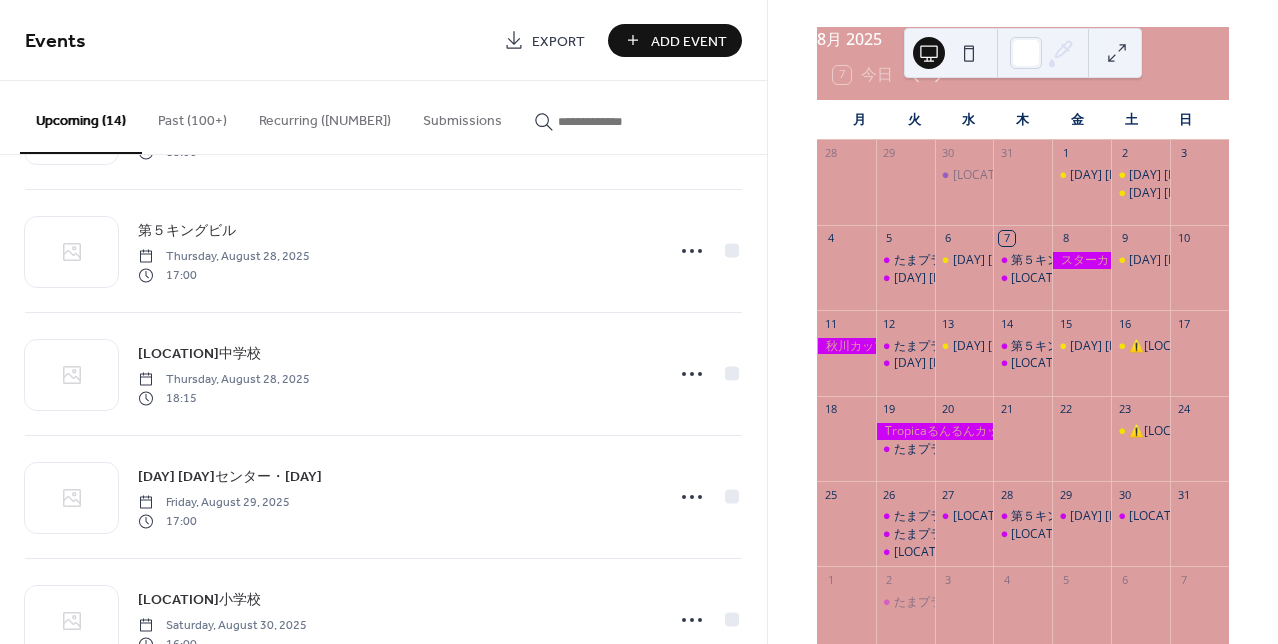 scroll, scrollTop: 1292, scrollLeft: 0, axis: vertical 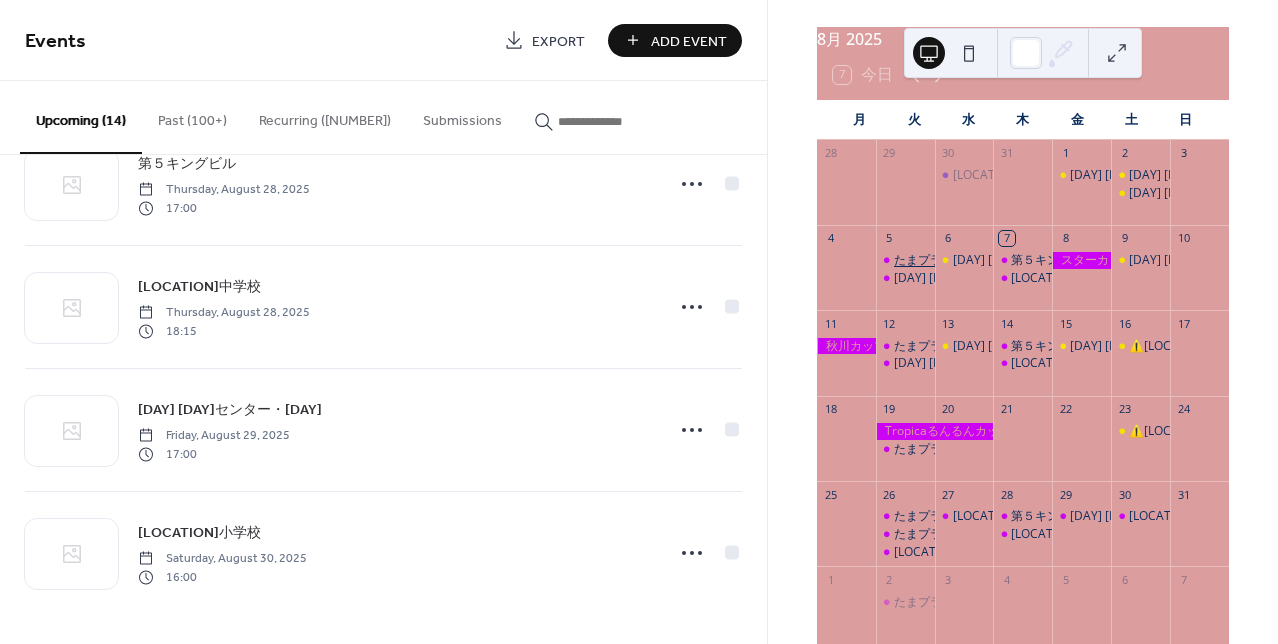 click on "たまプラーザYJビル" at bounding box center (947, 260) 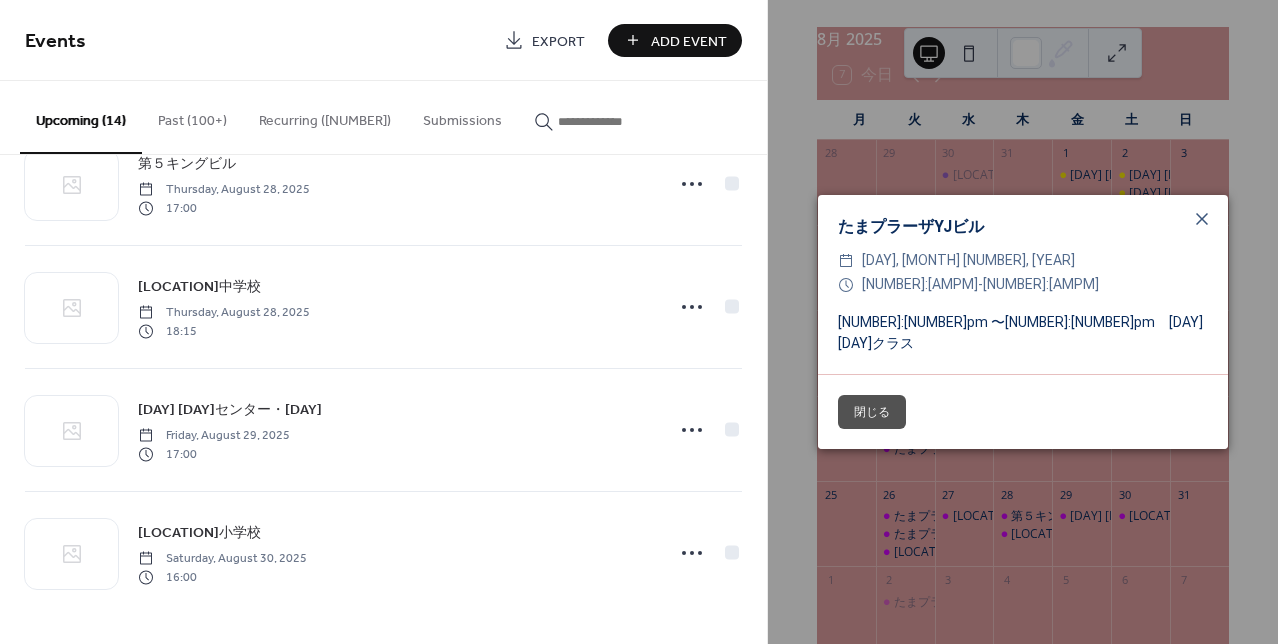 click on "閉じる" at bounding box center [872, 412] 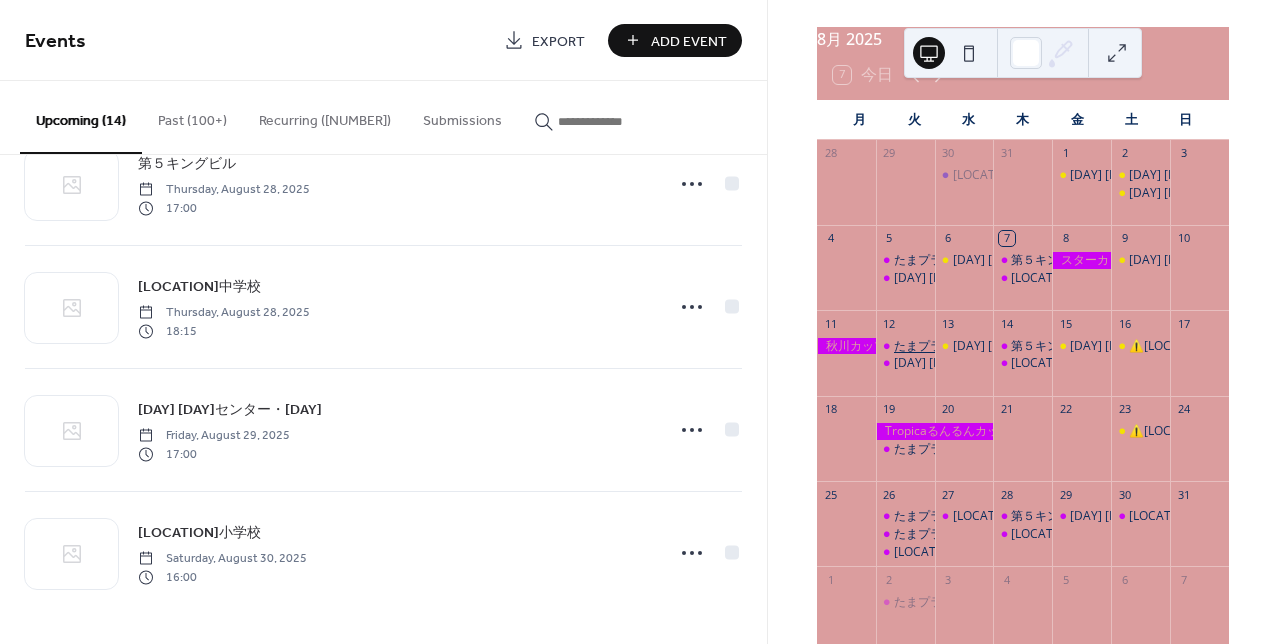 click on "たまプラーザYJビル" at bounding box center (947, 346) 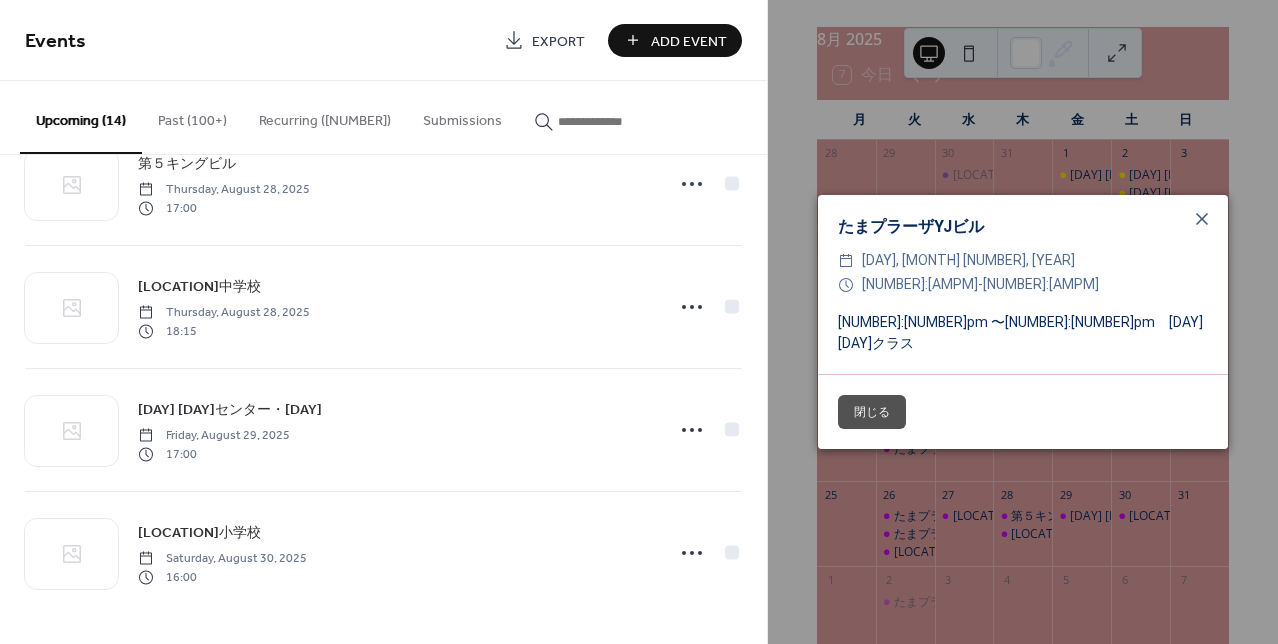 click on "Upcoming (14)" at bounding box center (81, 117) 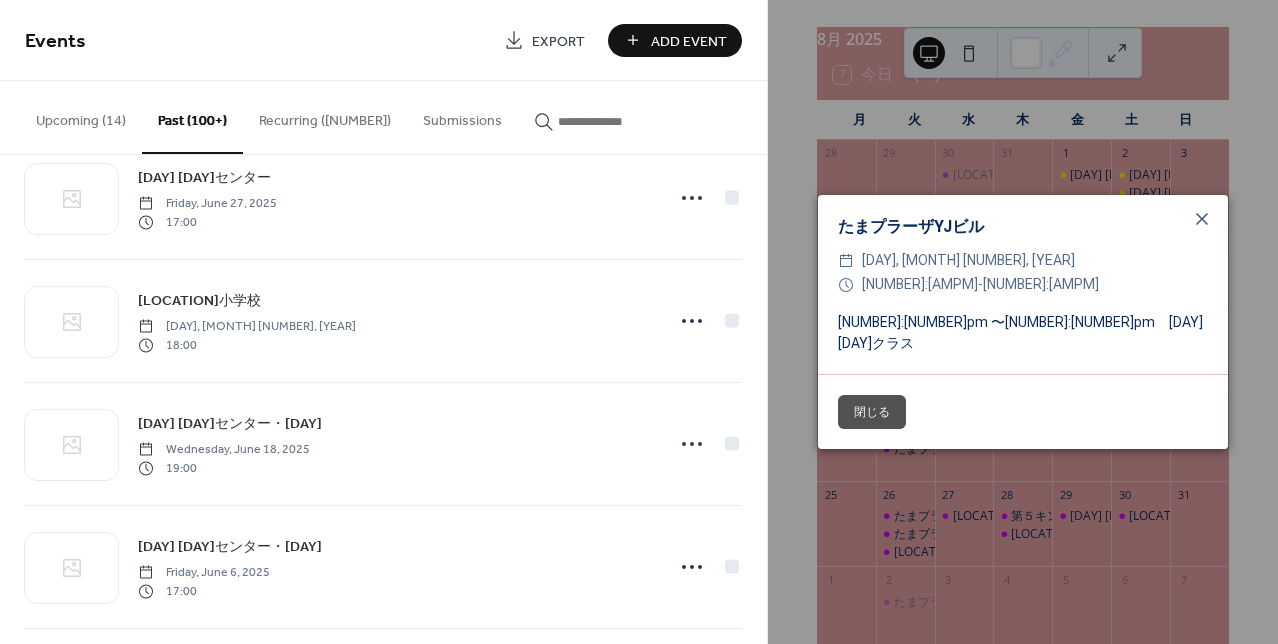 scroll, scrollTop: 0, scrollLeft: 0, axis: both 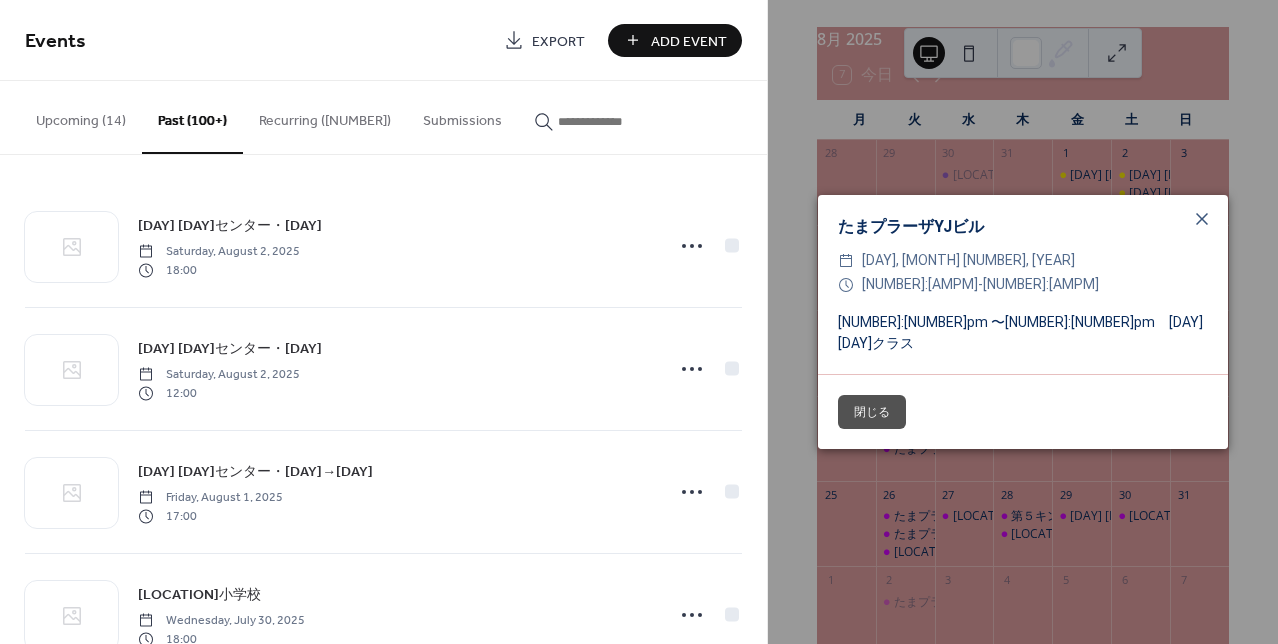 click on "Recurring ([NUMBER])" at bounding box center (325, 116) 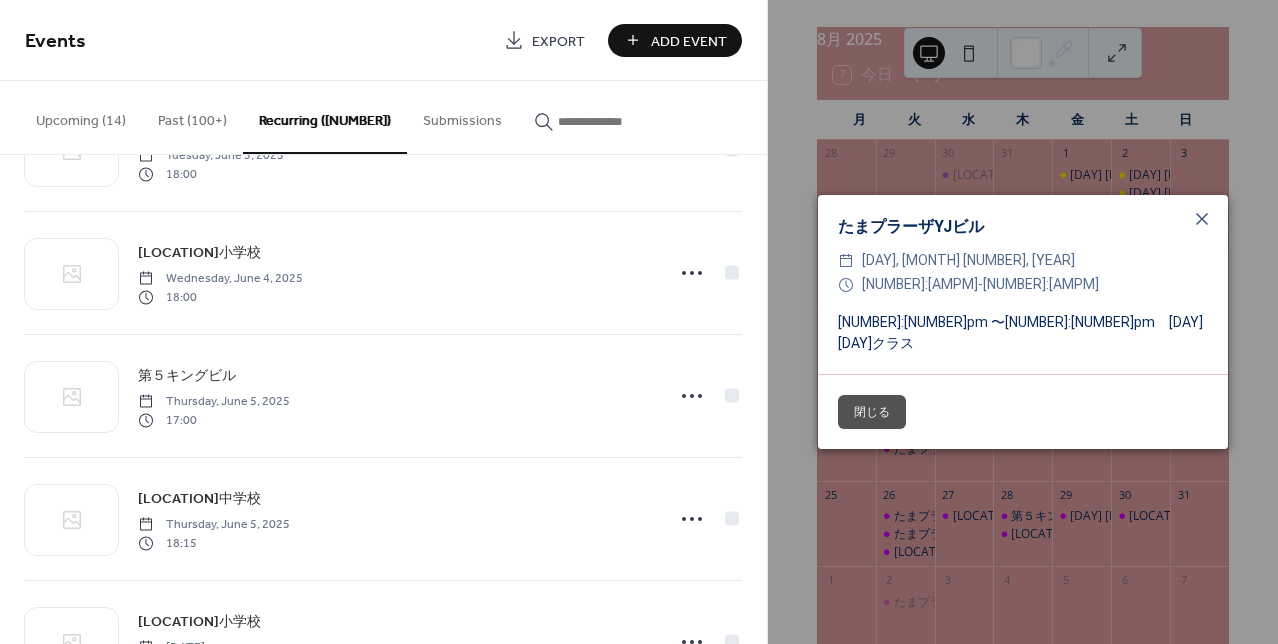 scroll, scrollTop: 6878, scrollLeft: 0, axis: vertical 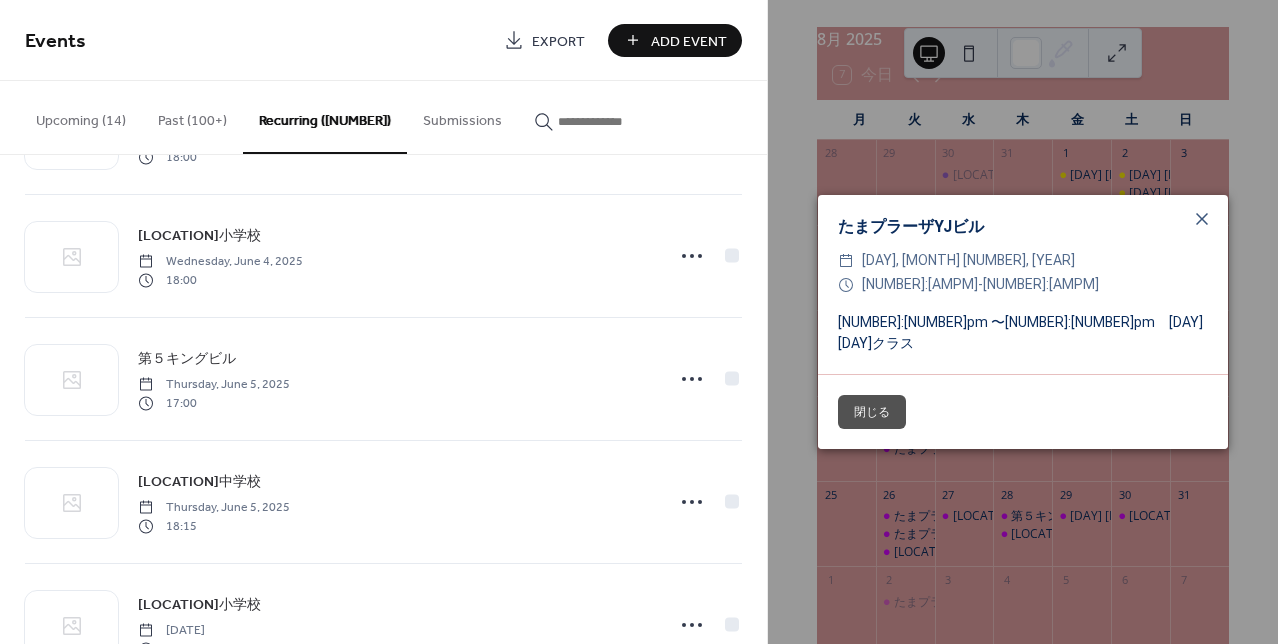 click on "閉じる" at bounding box center [872, 412] 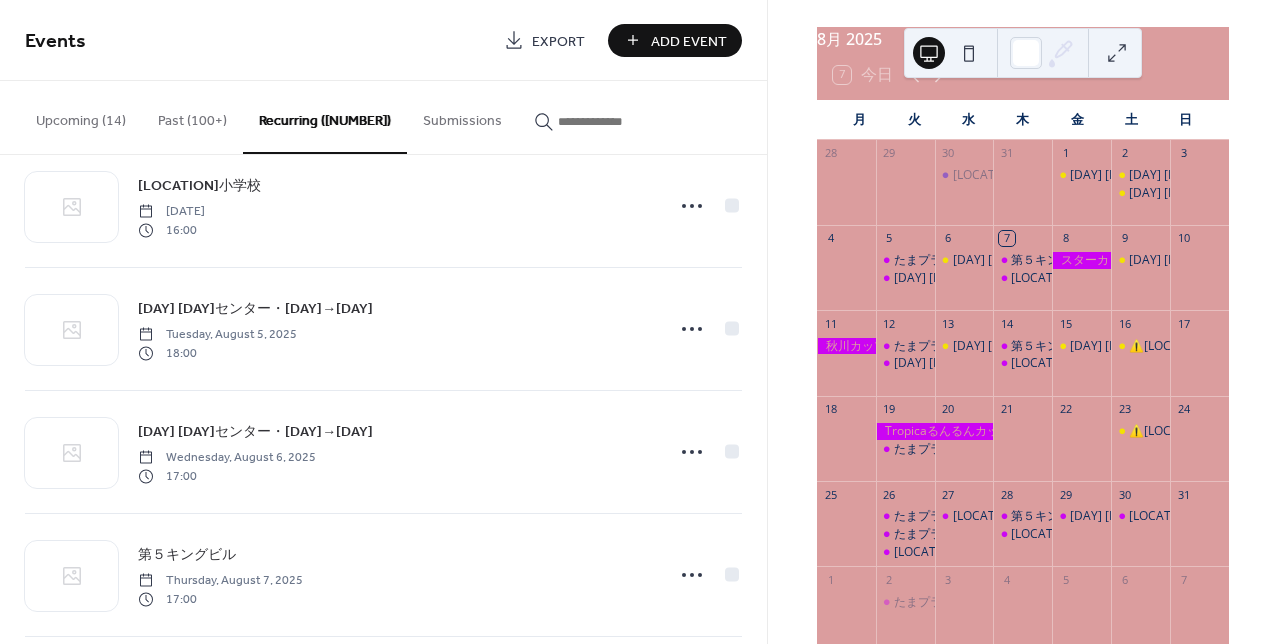 scroll, scrollTop: 7442, scrollLeft: 0, axis: vertical 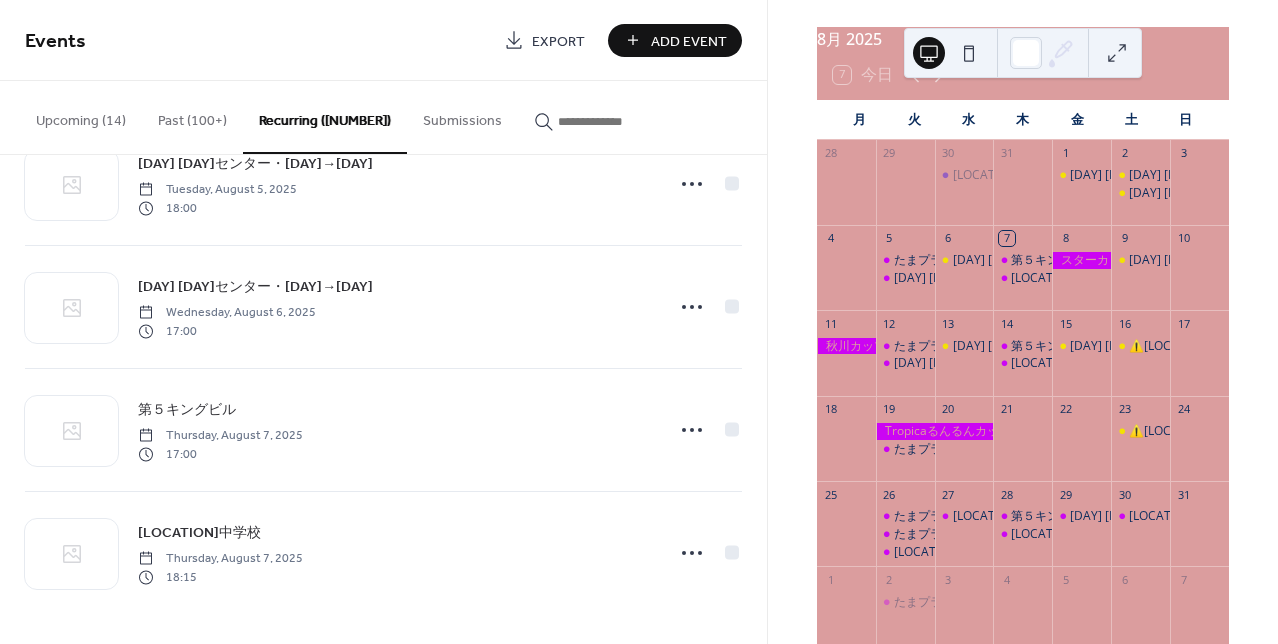 click on "Past (100+)" at bounding box center (192, 116) 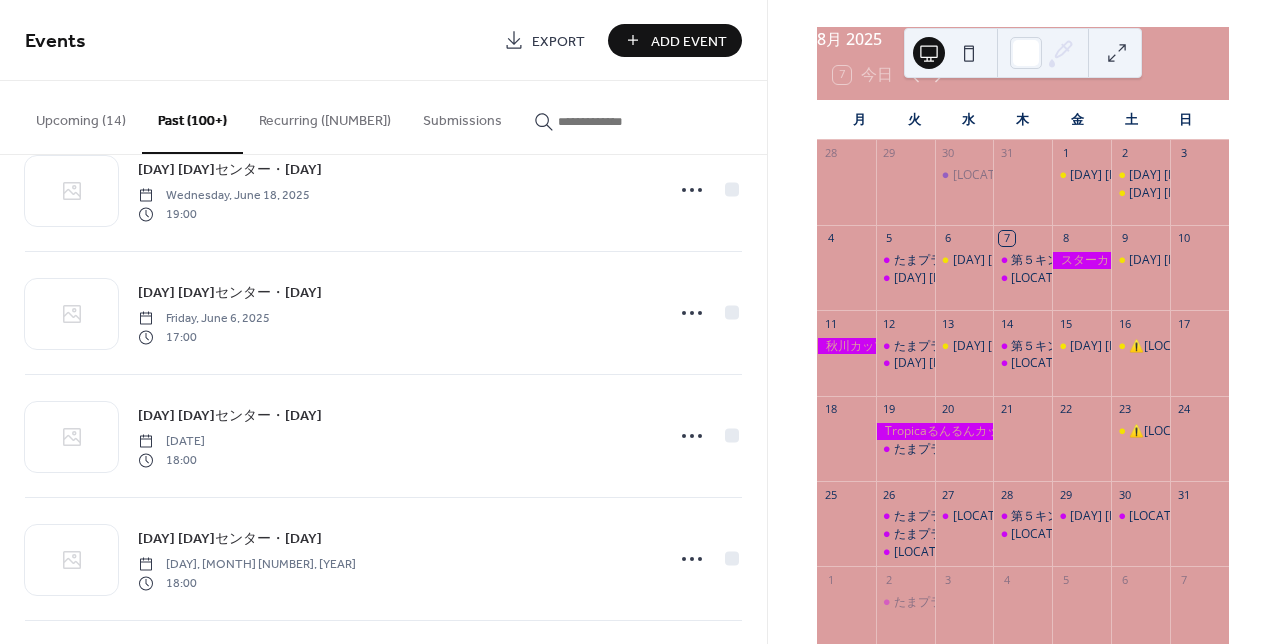 scroll, scrollTop: 798, scrollLeft: 0, axis: vertical 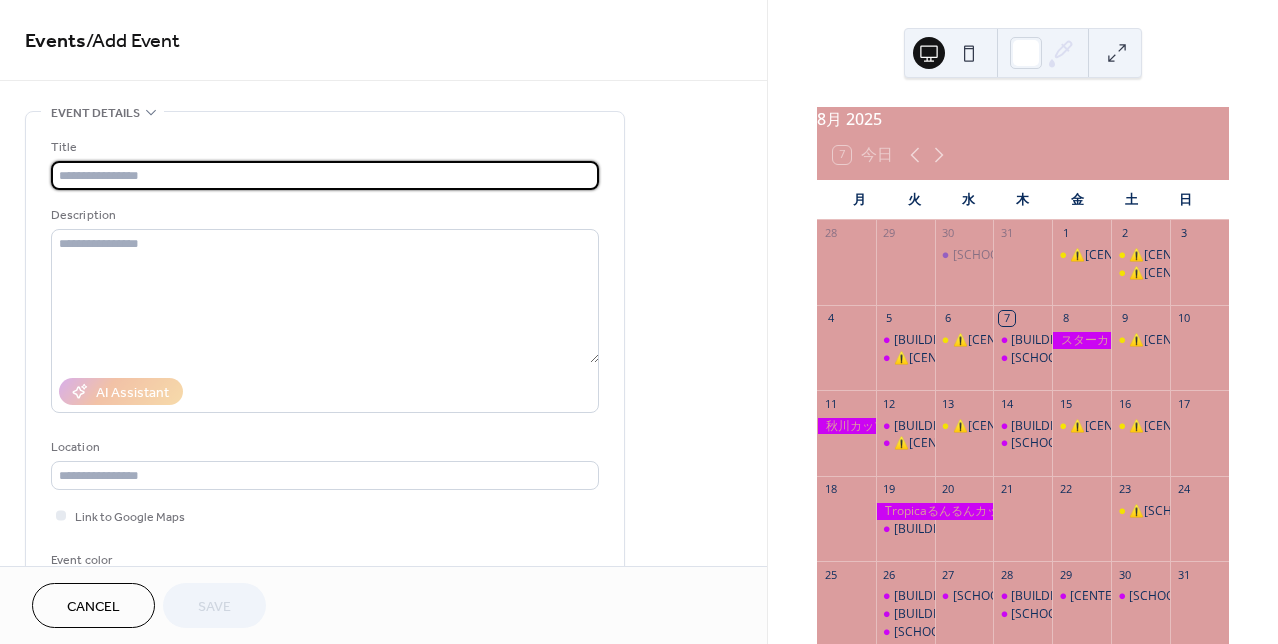 click on "Cancel" at bounding box center [93, 607] 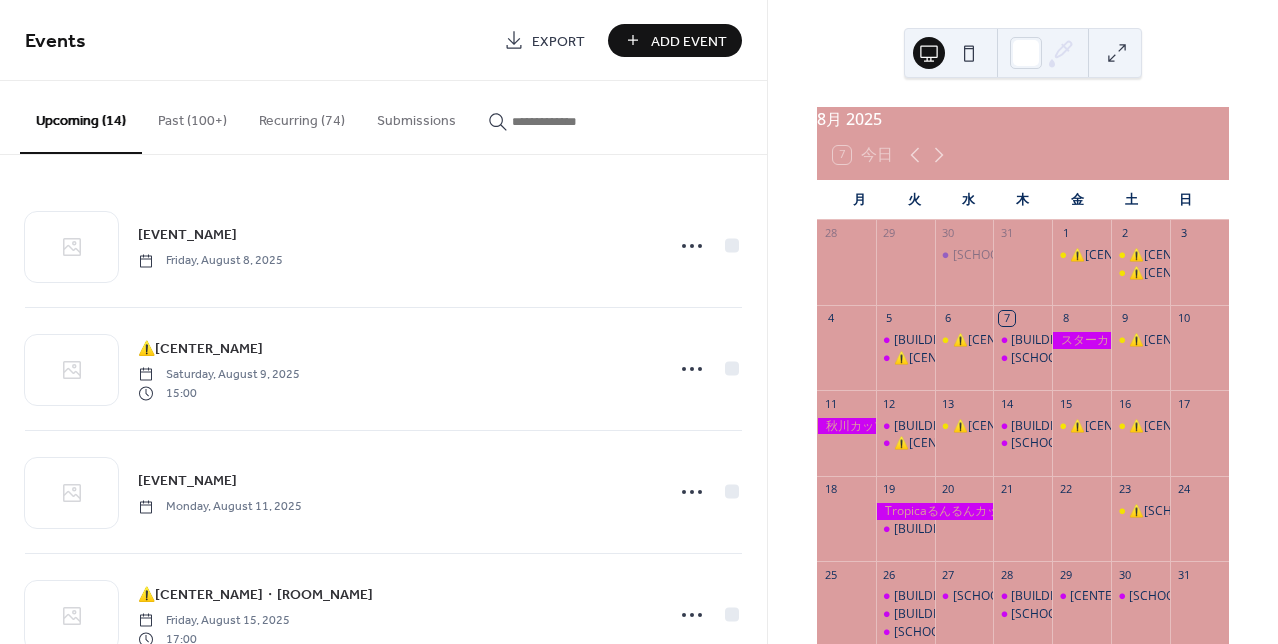click on "Recurring (74)" at bounding box center (302, 116) 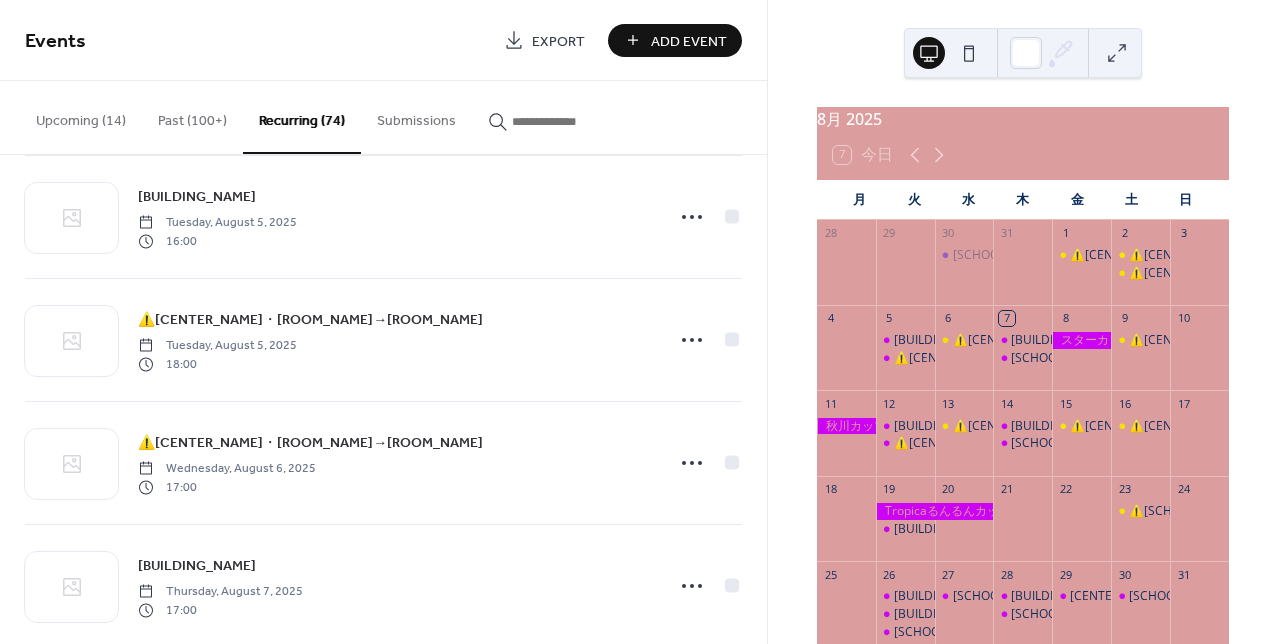 scroll, scrollTop: 7271, scrollLeft: 0, axis: vertical 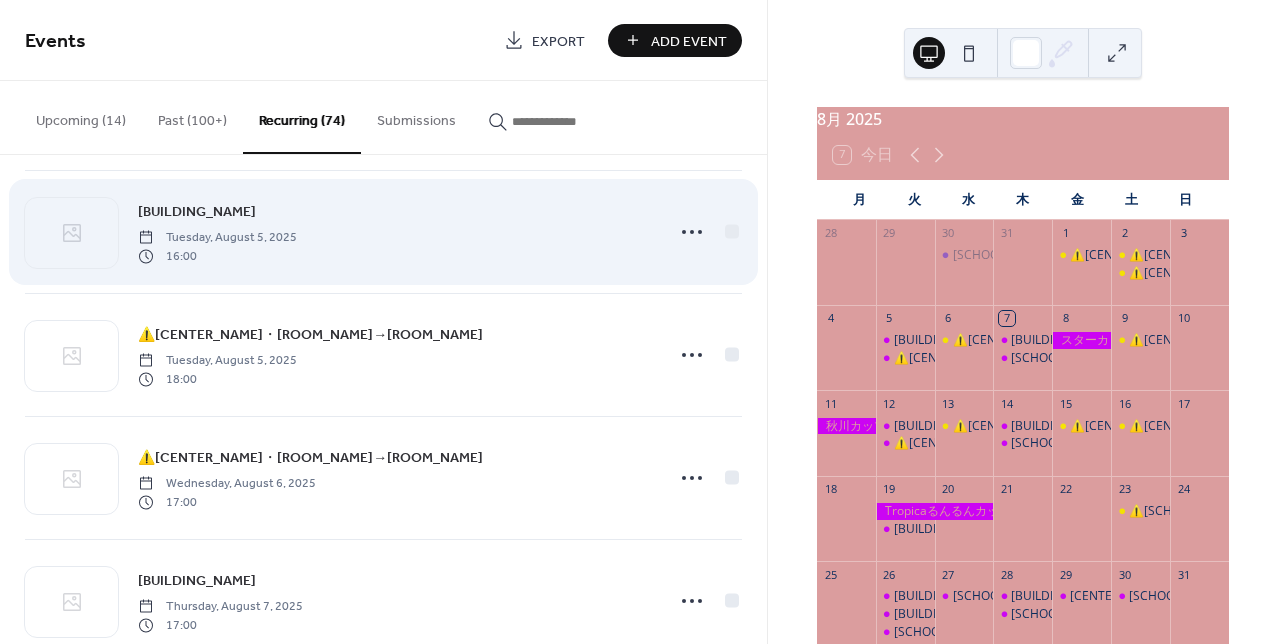 click on "たまプラーザYJビル" at bounding box center (197, 212) 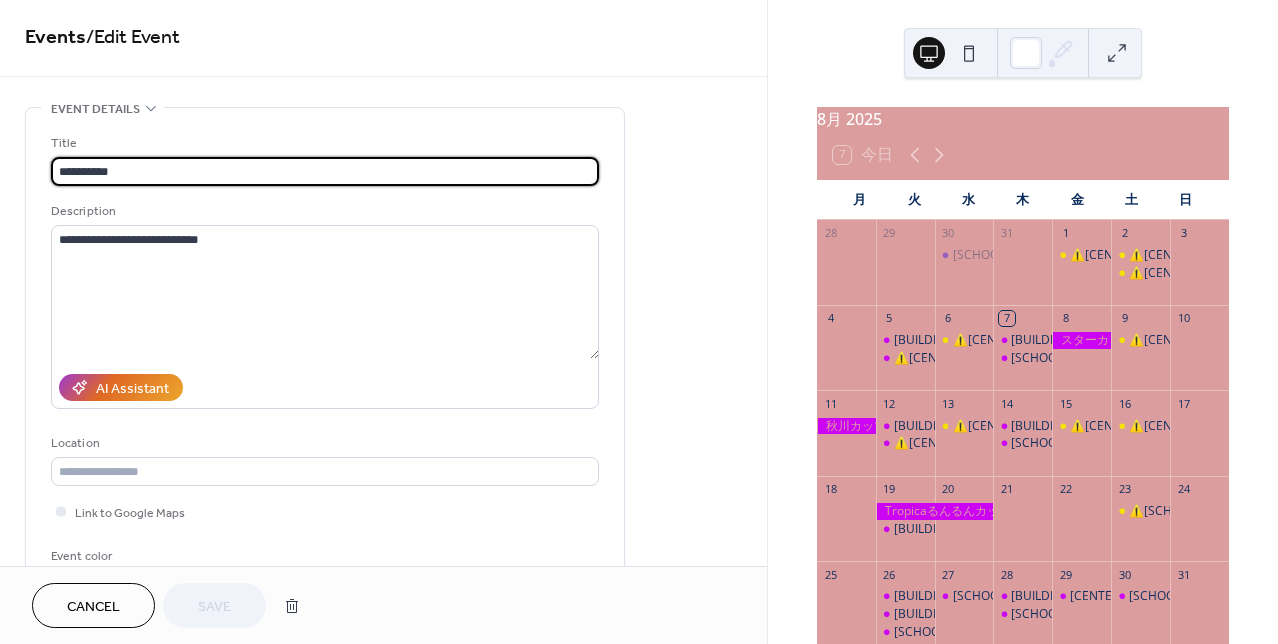 scroll, scrollTop: 0, scrollLeft: 0, axis: both 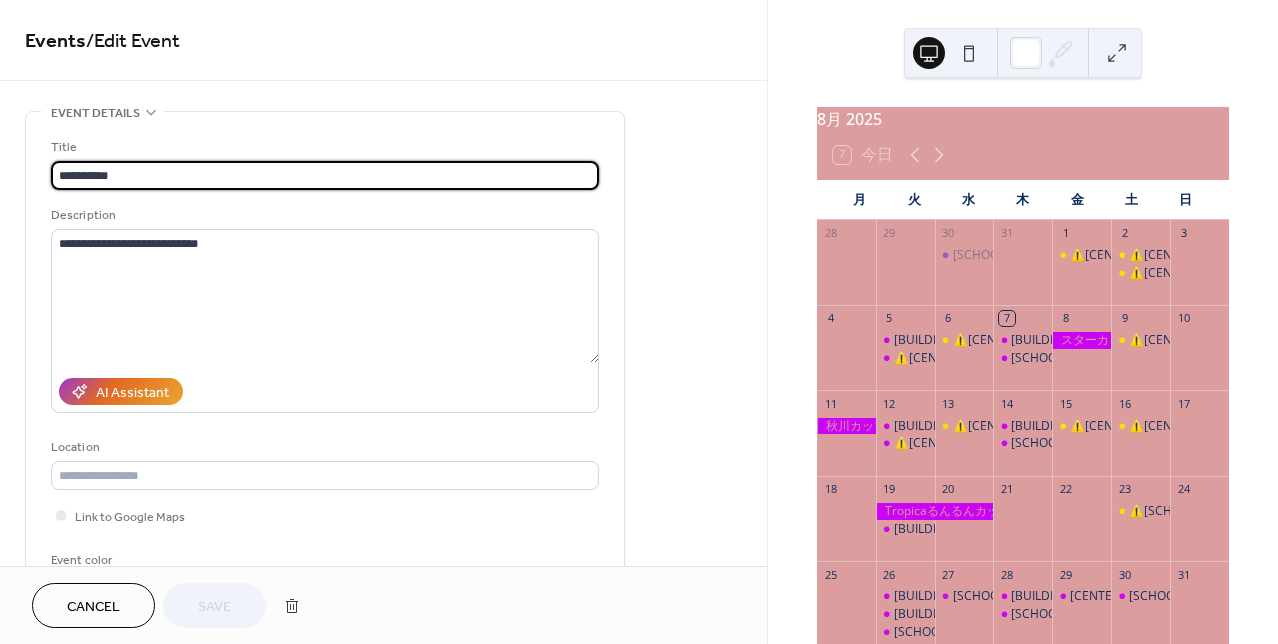 click on "Event color #CA05F1FF" at bounding box center [325, 576] 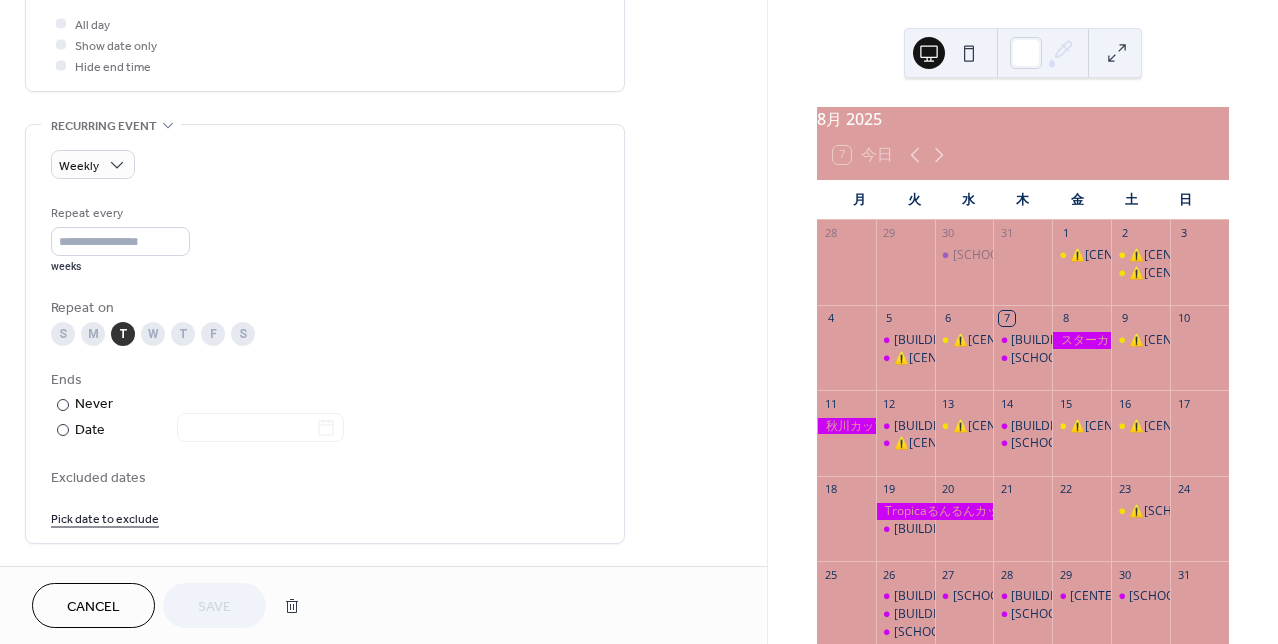scroll, scrollTop: 769, scrollLeft: 0, axis: vertical 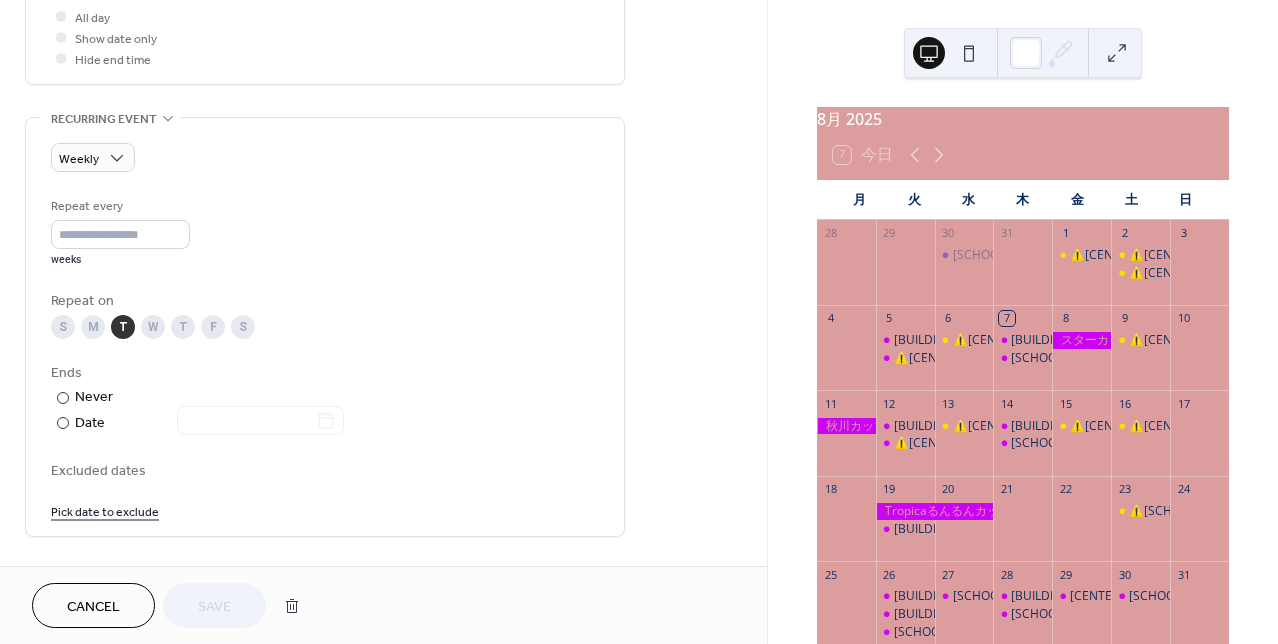 click on "Repeat every * weeks Repeat on S M T W T F S Ends ​ Never ​ Date Excluded dates   Pick date to exclude" at bounding box center (325, 358) 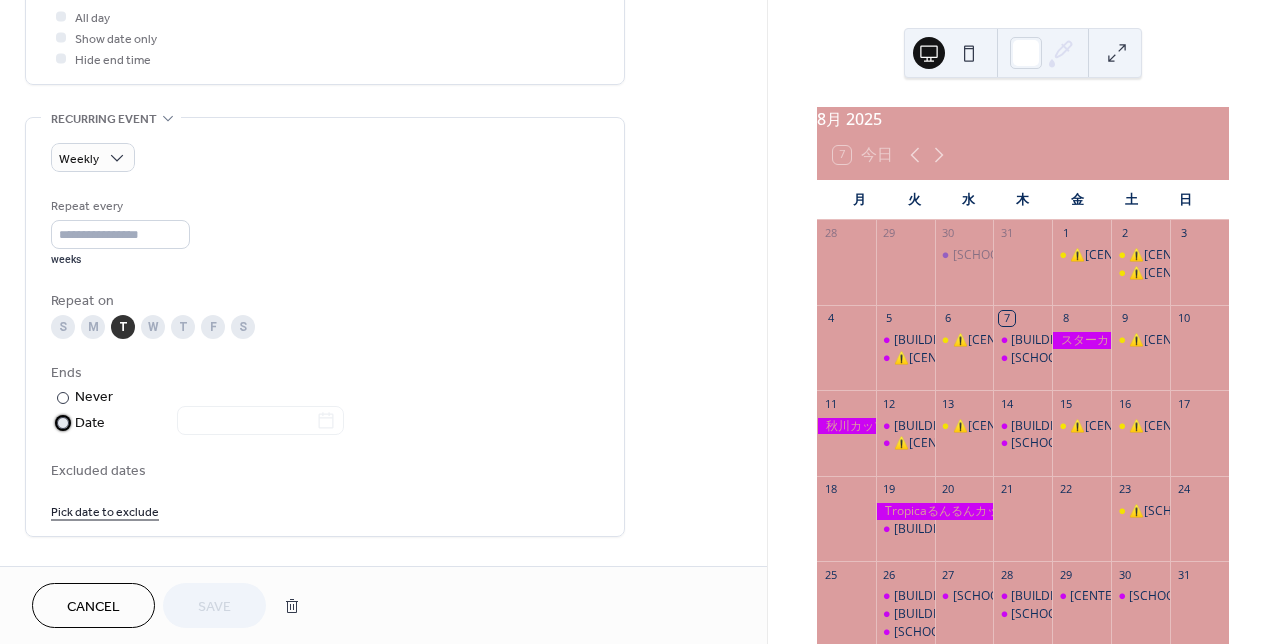 click on "​ Date" at bounding box center (199, 423) 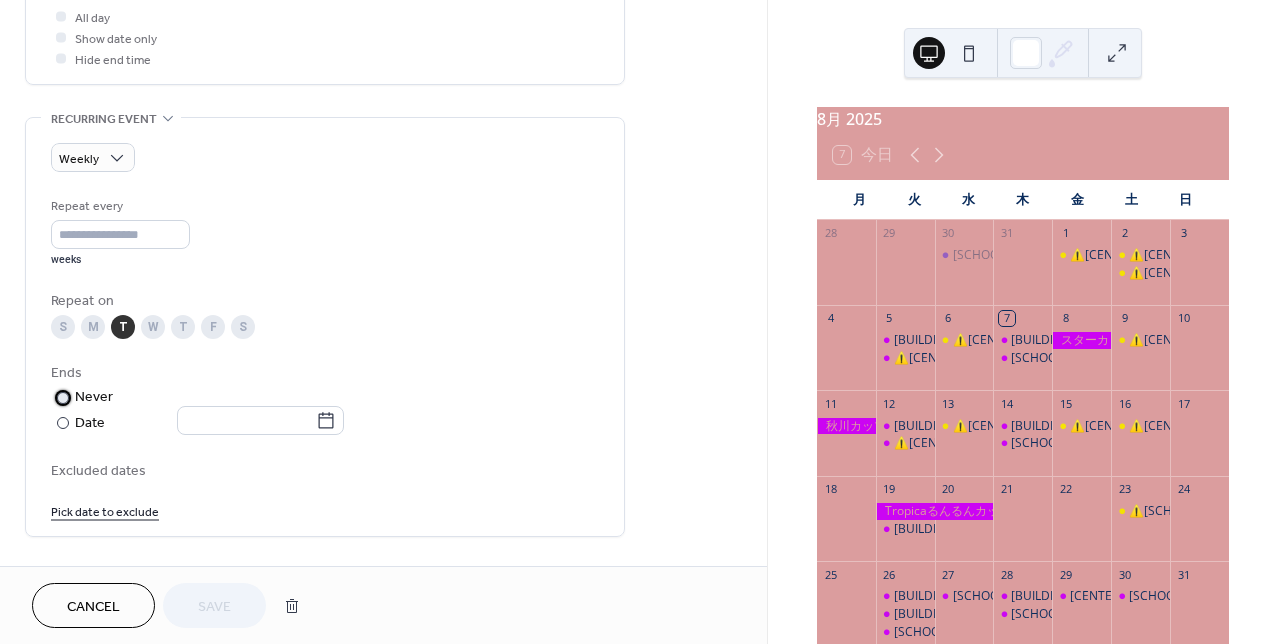 click on "Never" at bounding box center [94, 397] 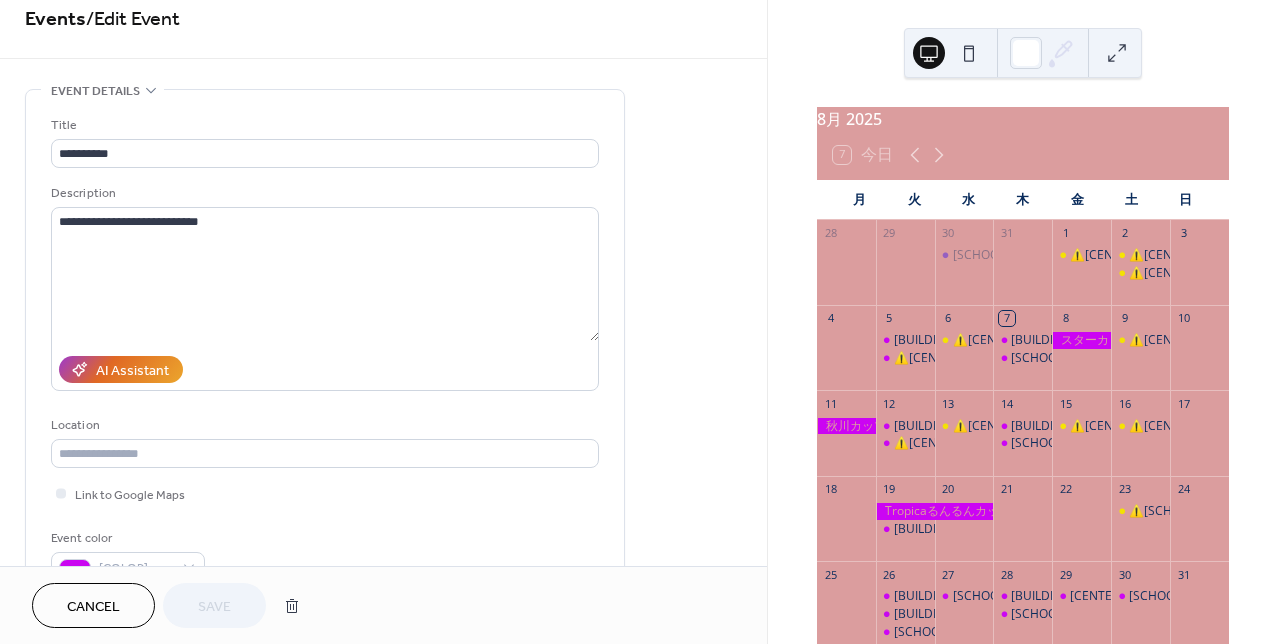 scroll, scrollTop: 0, scrollLeft: 0, axis: both 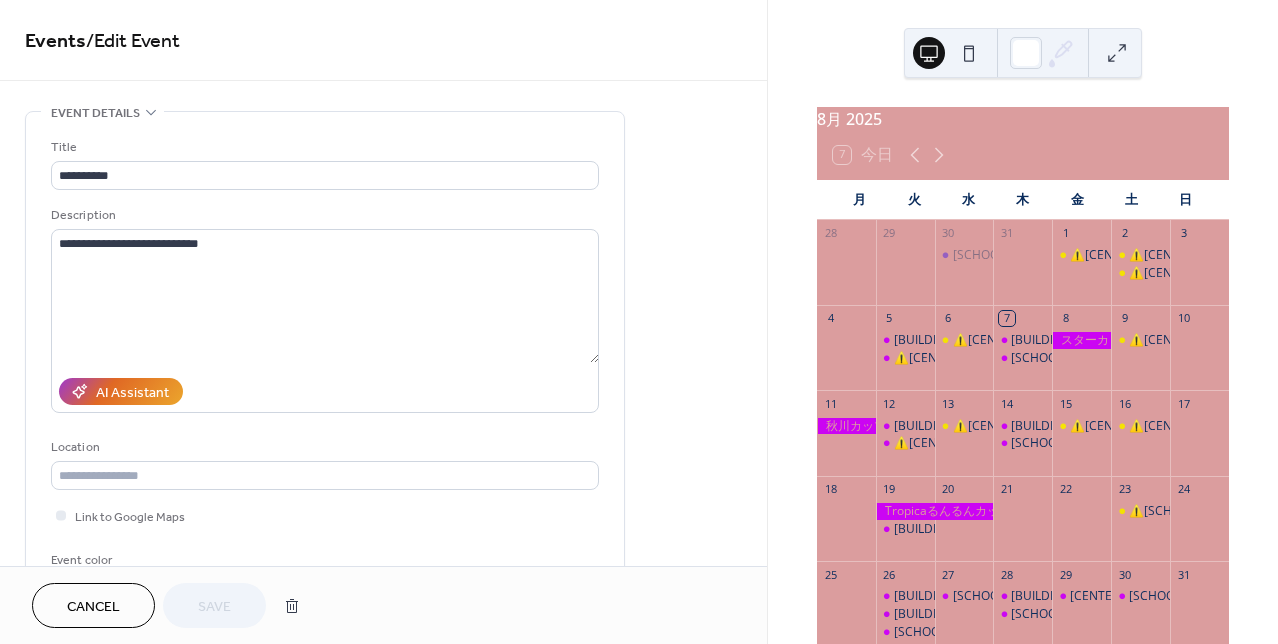 click on "Title" at bounding box center [323, 147] 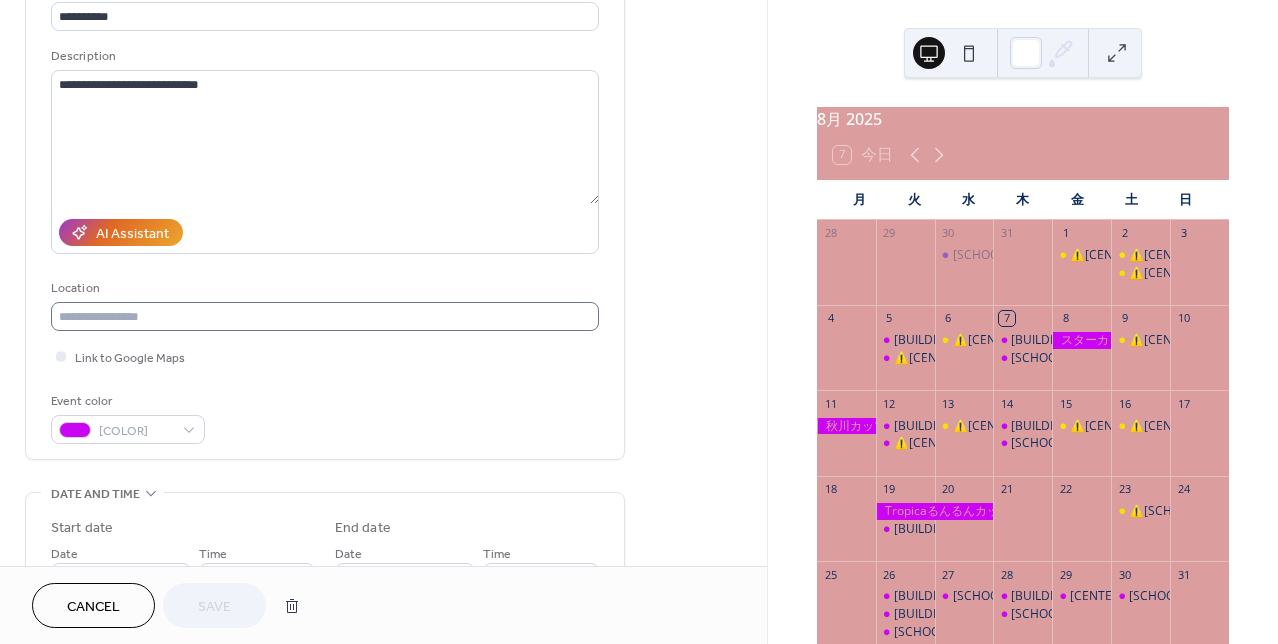scroll, scrollTop: 161, scrollLeft: 0, axis: vertical 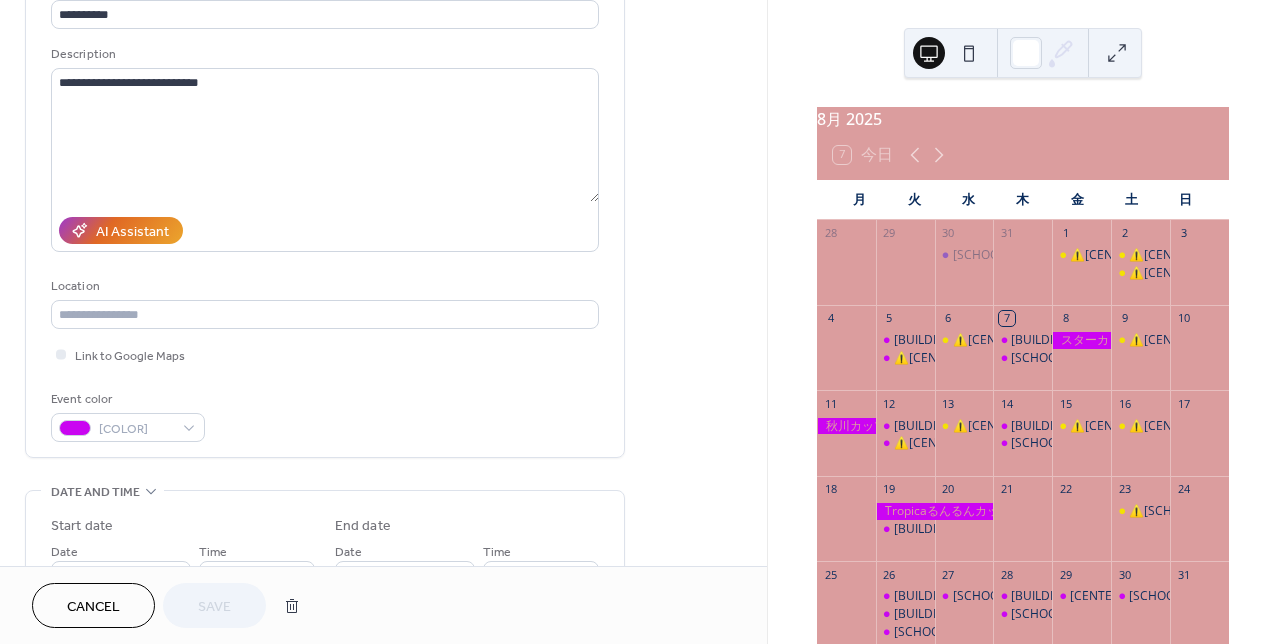 click on "Cancel" at bounding box center [93, 607] 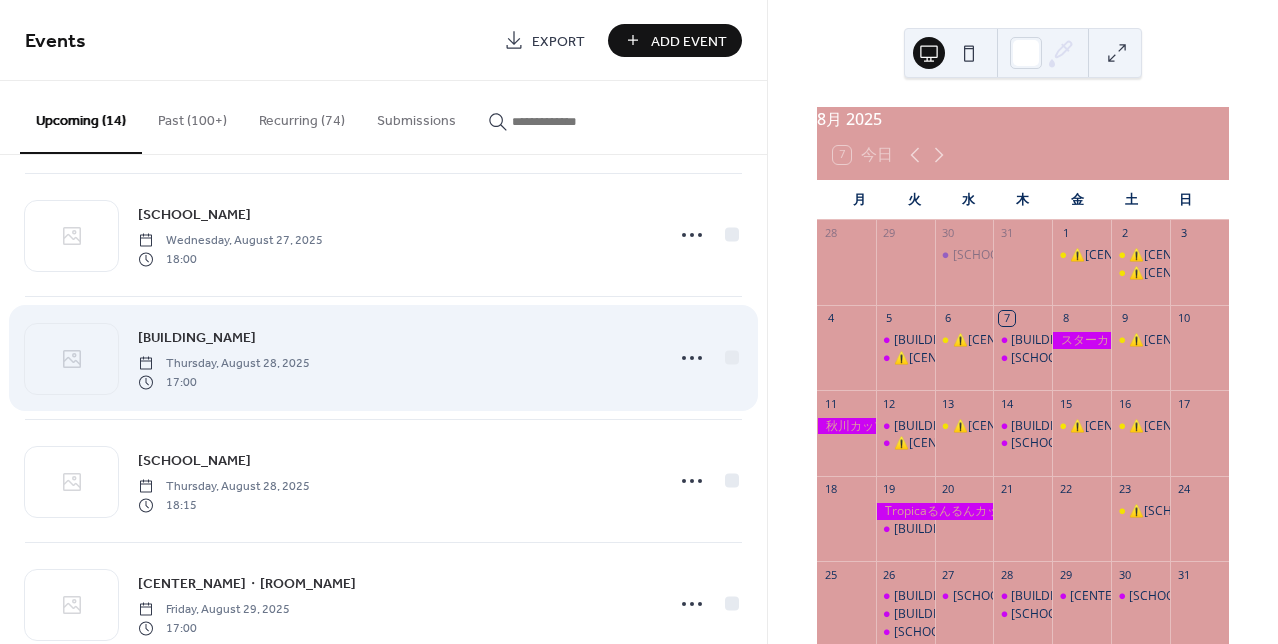 scroll, scrollTop: 1113, scrollLeft: 0, axis: vertical 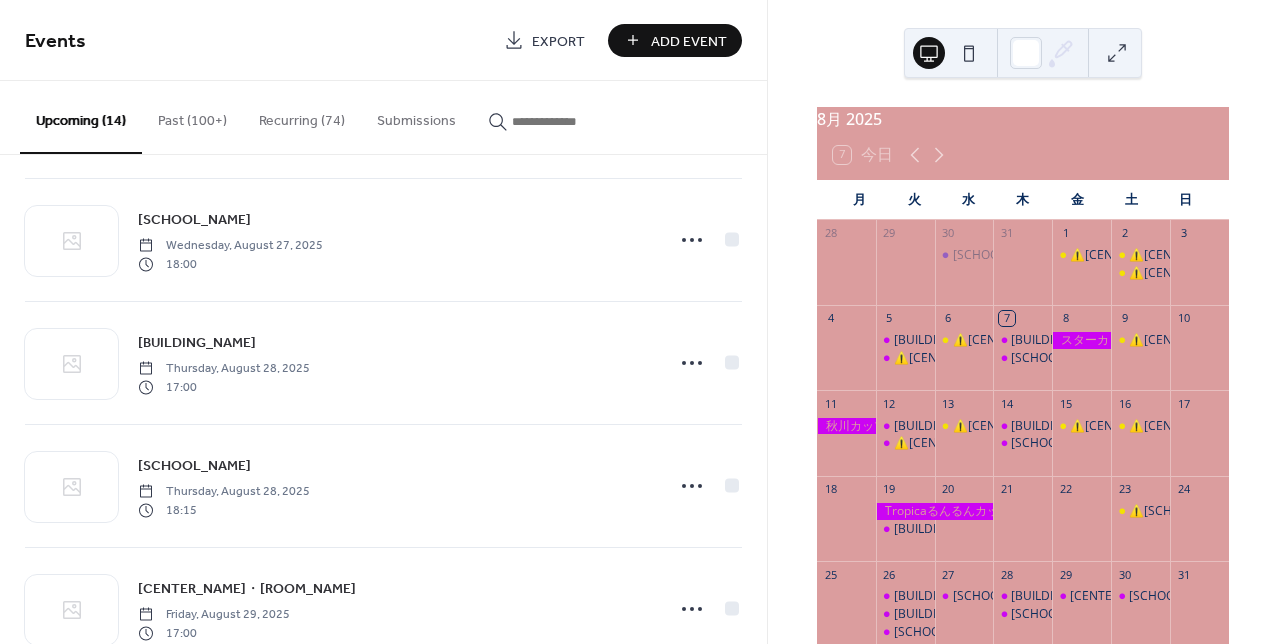 click on "Recurring ([NUMBER])" at bounding box center [302, 116] 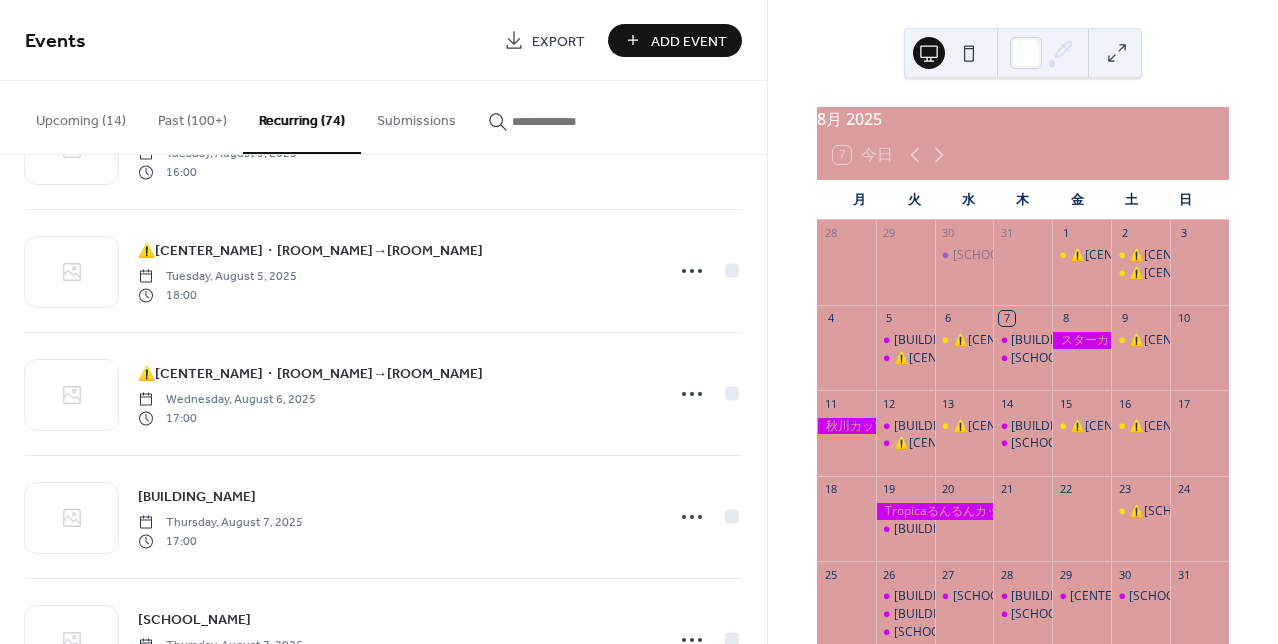 scroll, scrollTop: 8582, scrollLeft: 0, axis: vertical 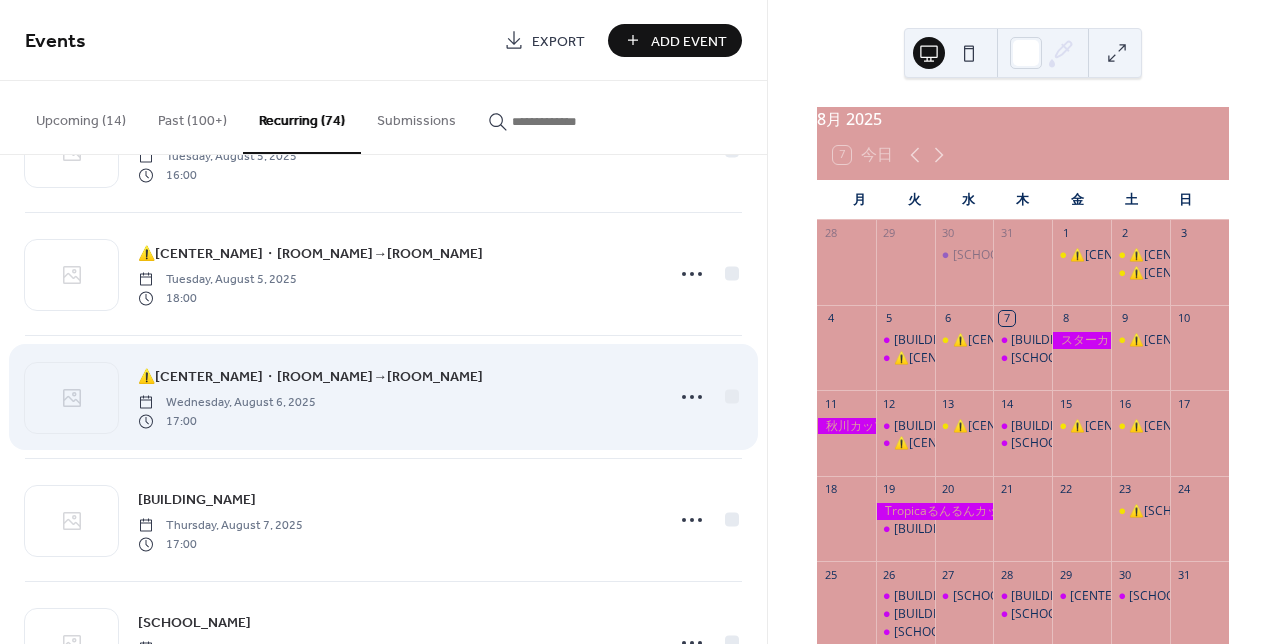 click on "[DAY] [DAY]センター・[DAY]→[DAY]" at bounding box center [310, 377] 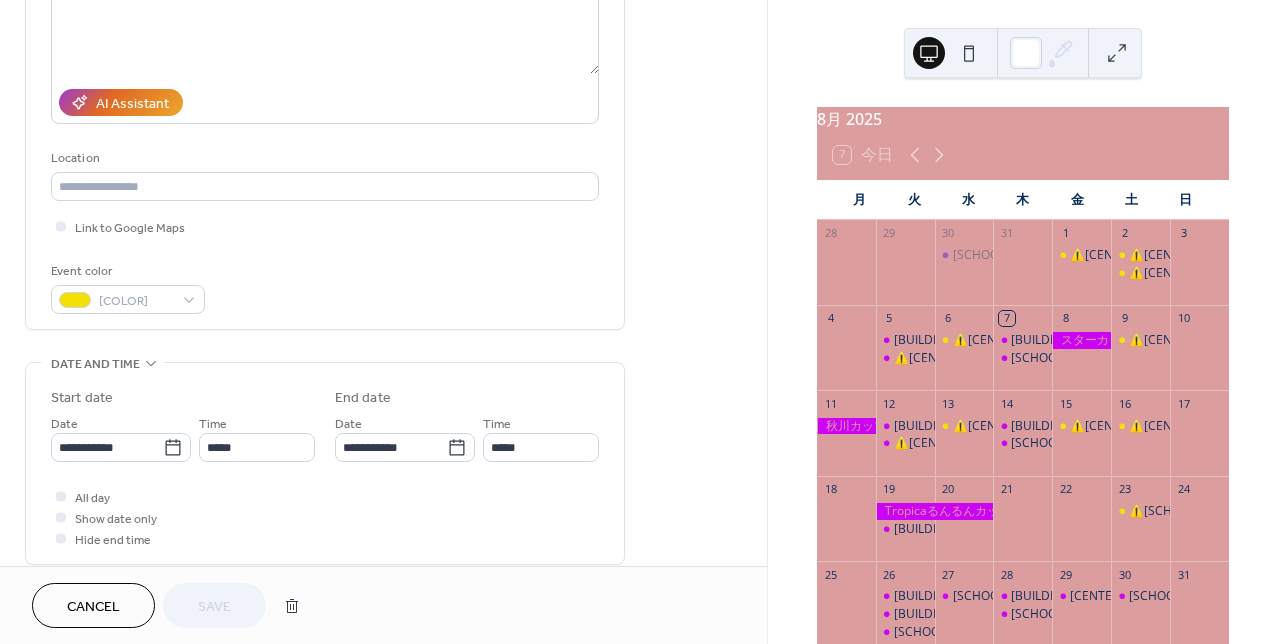 scroll, scrollTop: 339, scrollLeft: 0, axis: vertical 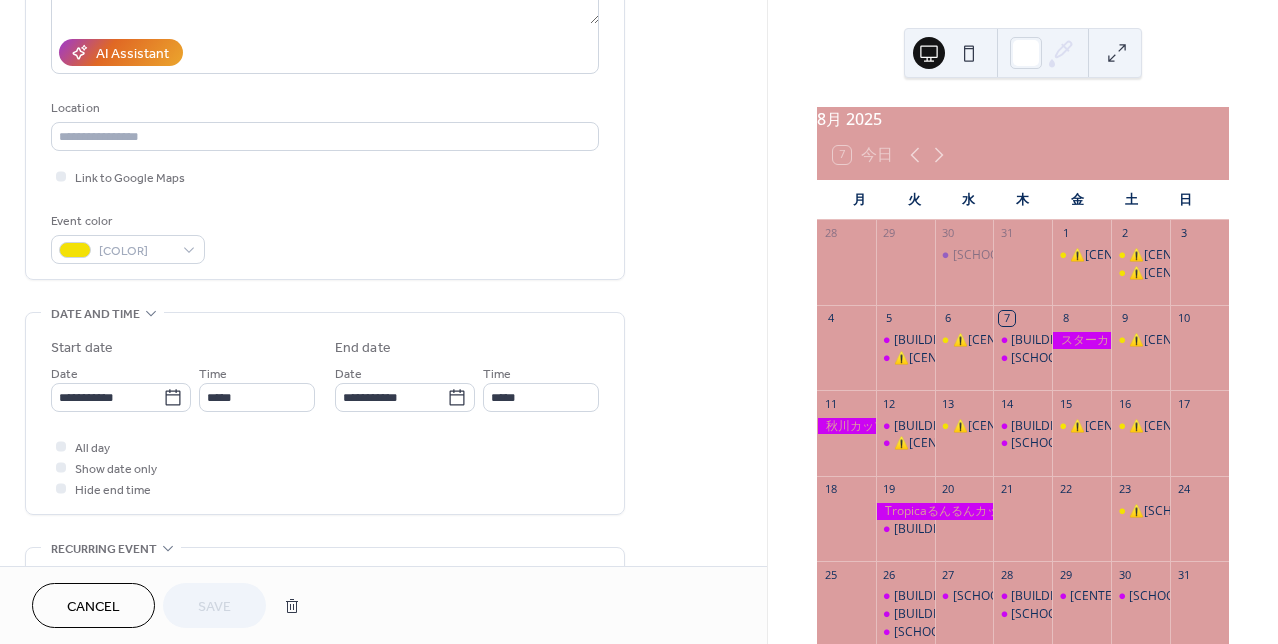click on "Cancel" at bounding box center (93, 607) 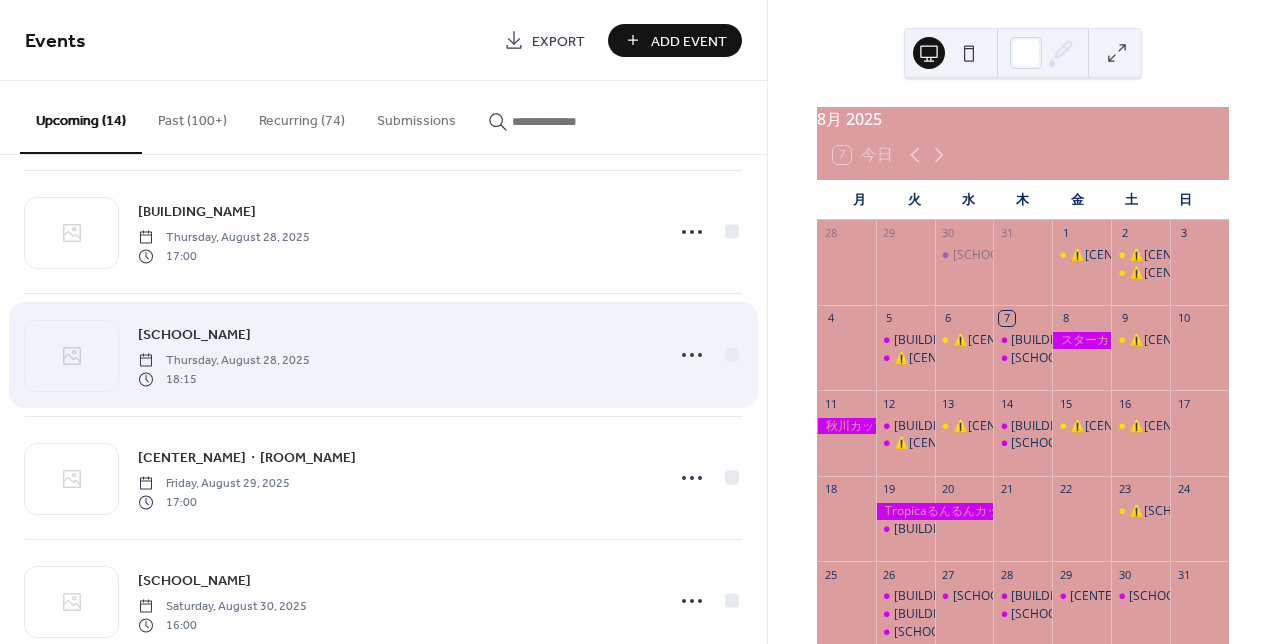 scroll, scrollTop: 1228, scrollLeft: 0, axis: vertical 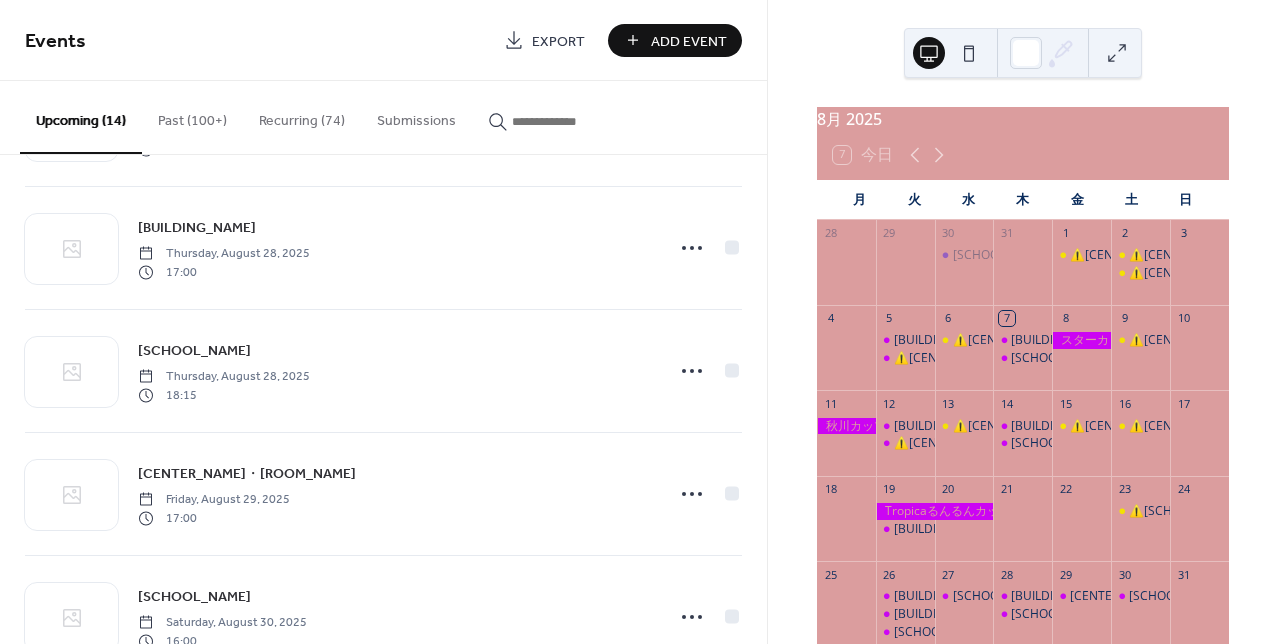 click on "Recurring ([NUMBER])" at bounding box center (302, 116) 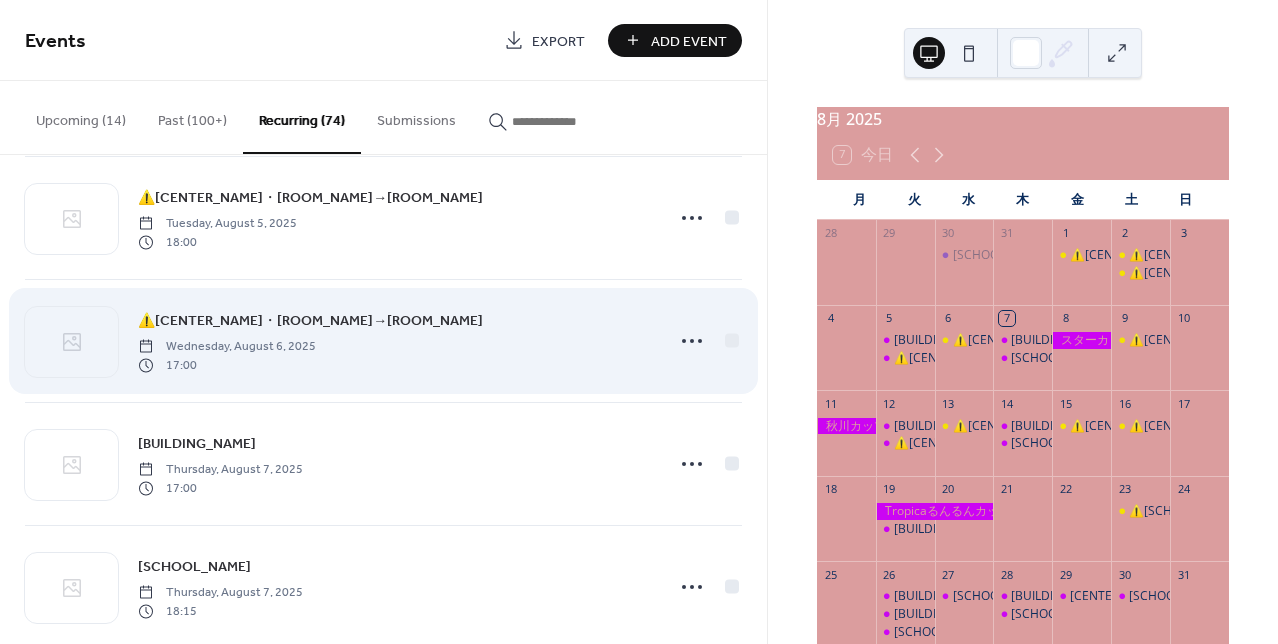 scroll, scrollTop: 6173, scrollLeft: 0, axis: vertical 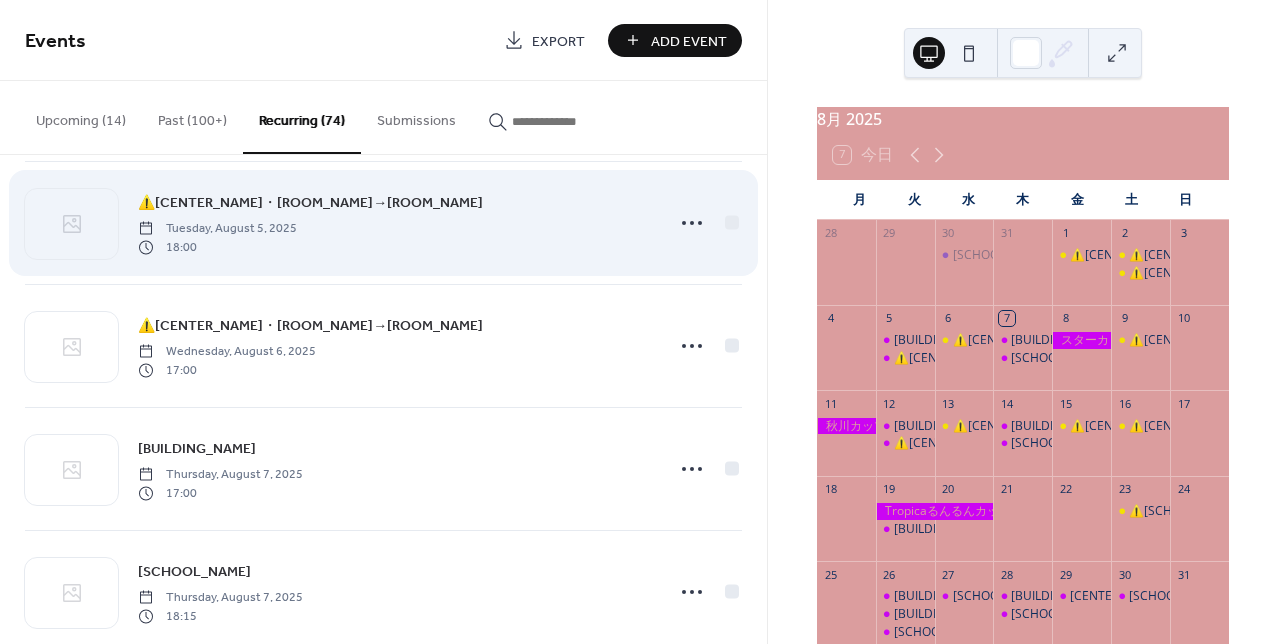 click on "[DAY] [DAY]センター・[DAY]→[DAY]" at bounding box center [310, 203] 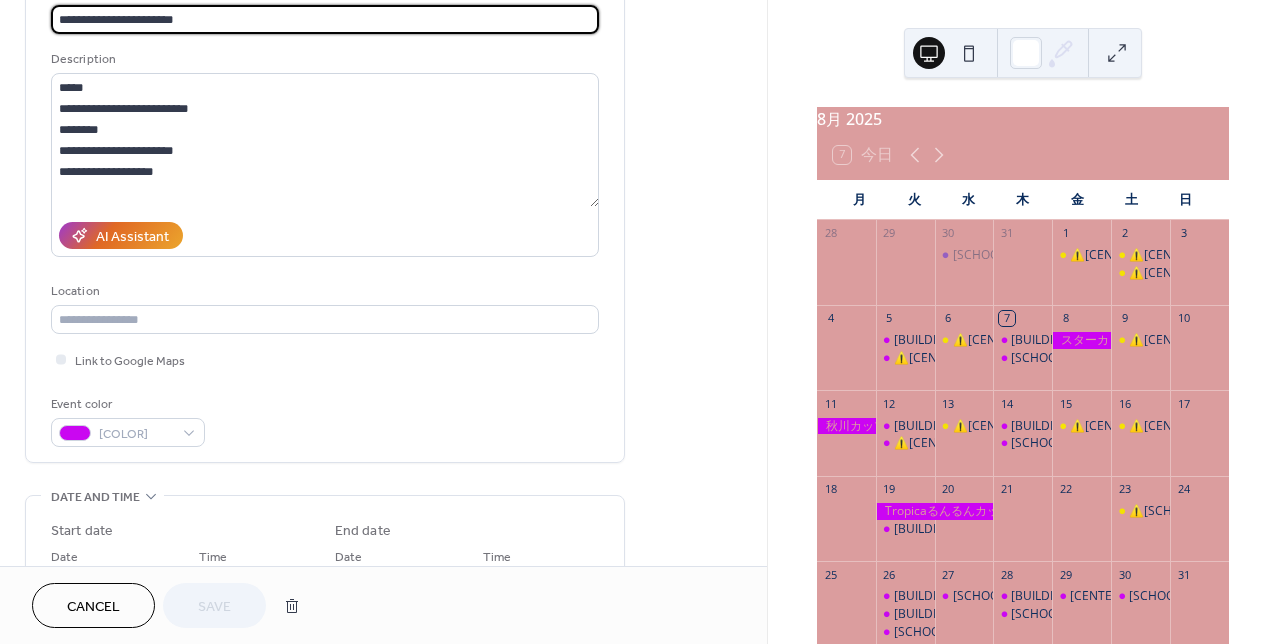 scroll, scrollTop: 148, scrollLeft: 0, axis: vertical 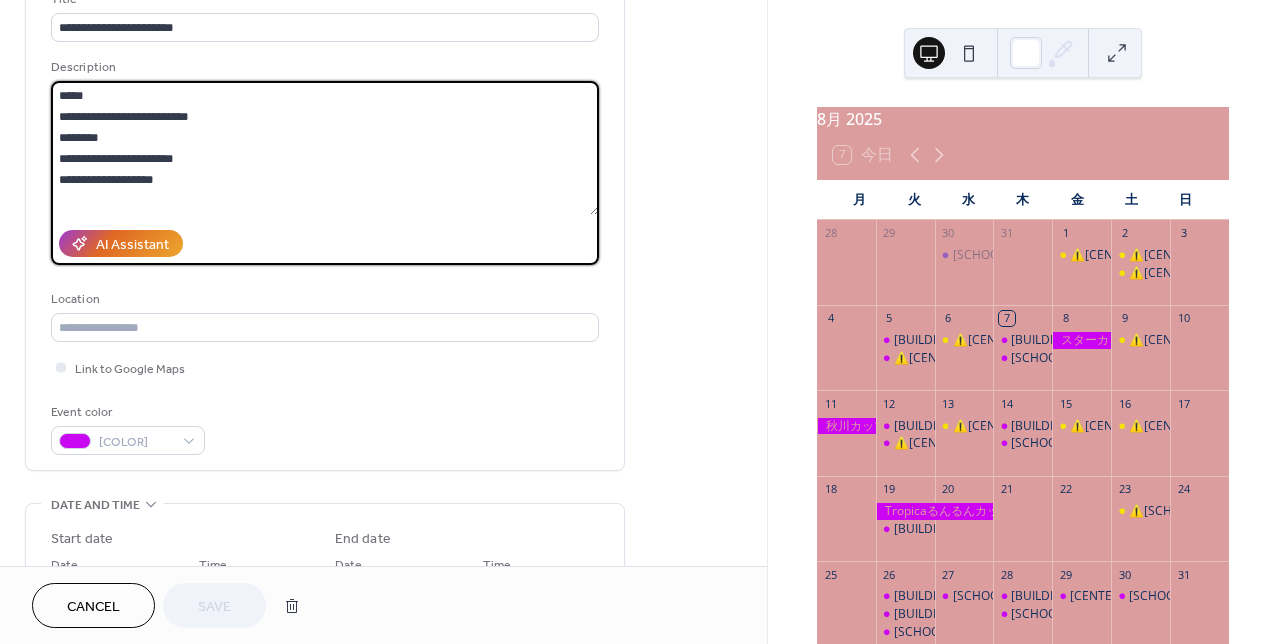 click on "**********" at bounding box center (325, 148) 